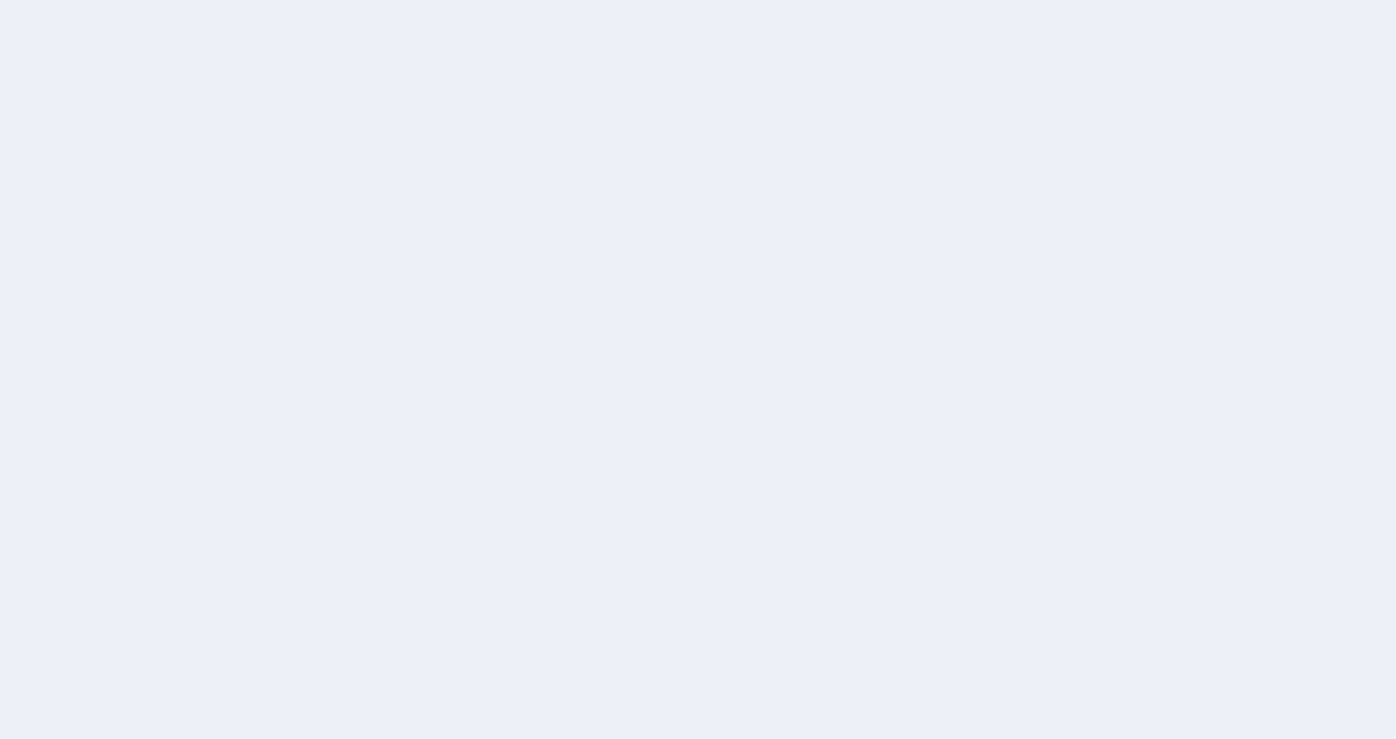 scroll, scrollTop: 0, scrollLeft: 0, axis: both 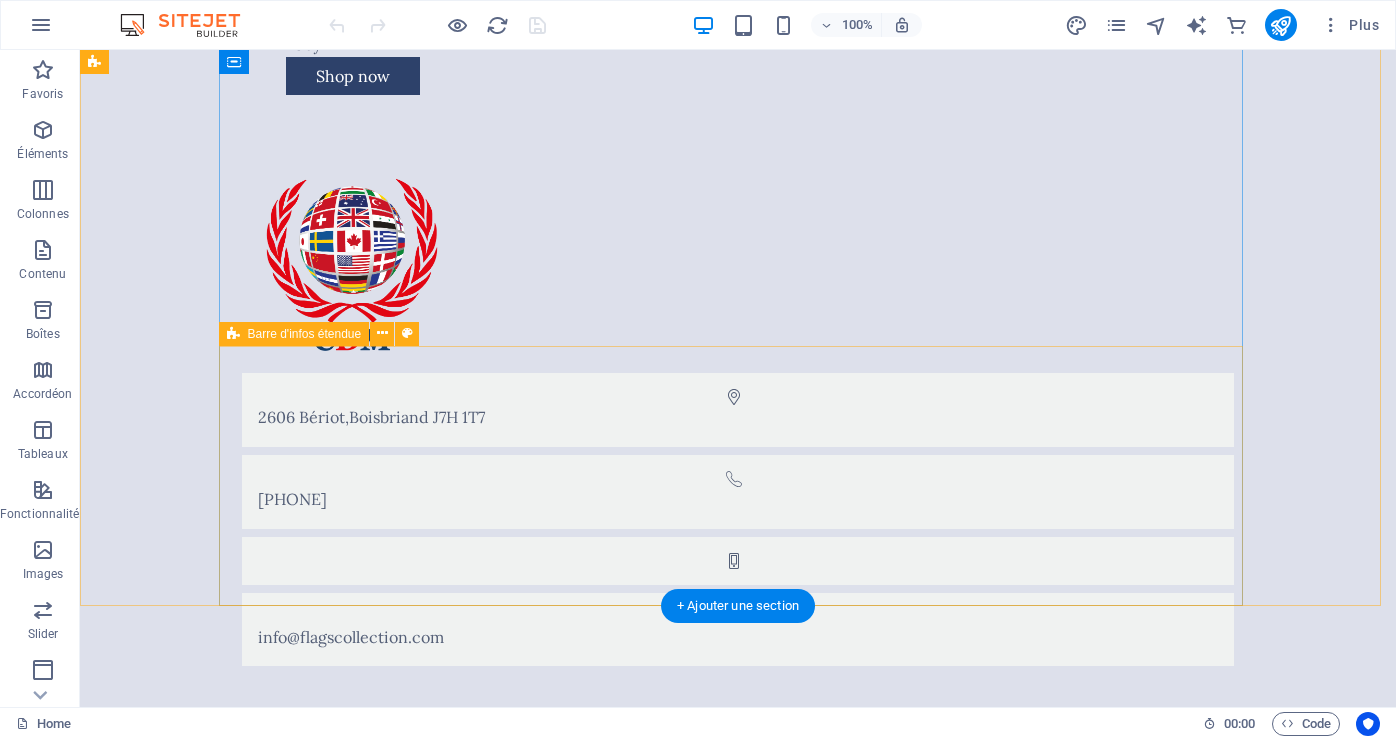 click on "[NUMBER] [STREET], [CITY] [POSTAL_CODE] [PHONE] [EMAIL]" at bounding box center (738, 934) 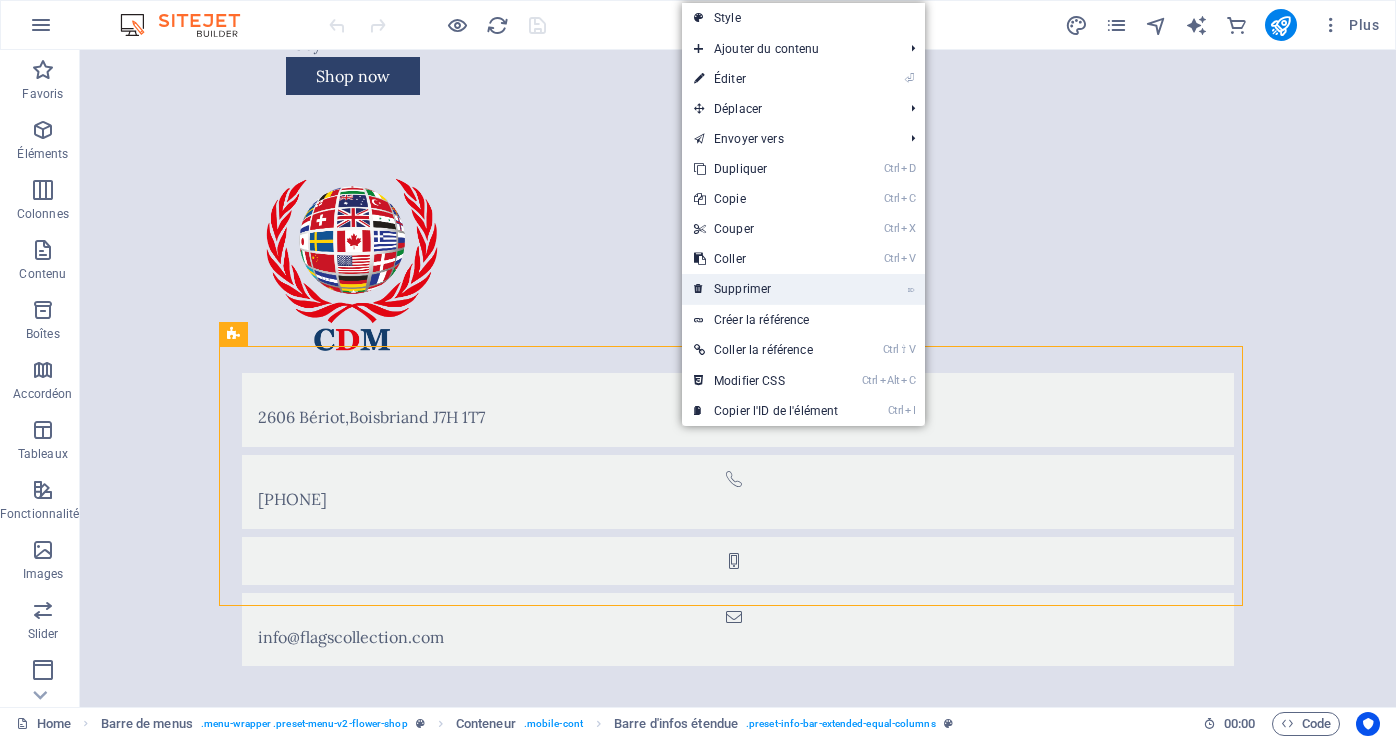 click on "⌦  Supprimer" at bounding box center (766, 289) 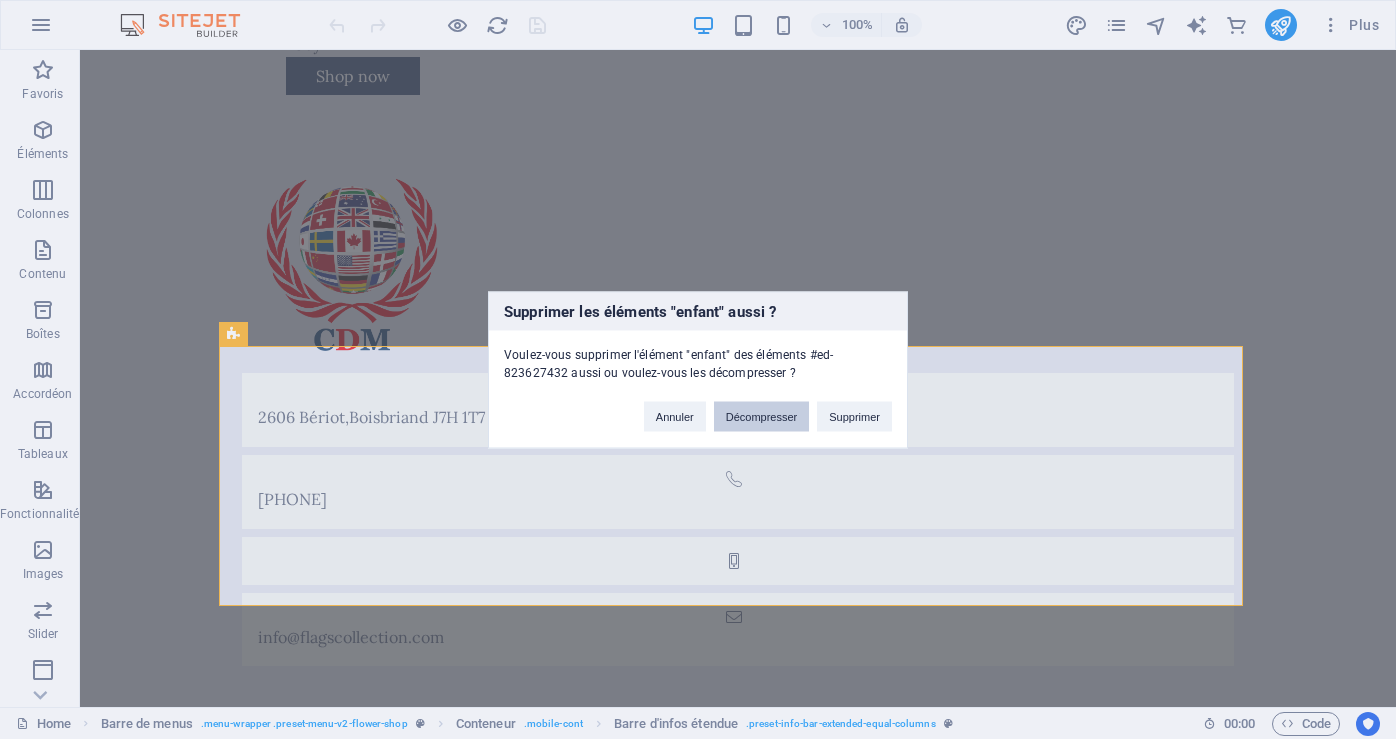 click on "Décompresser" at bounding box center [762, 416] 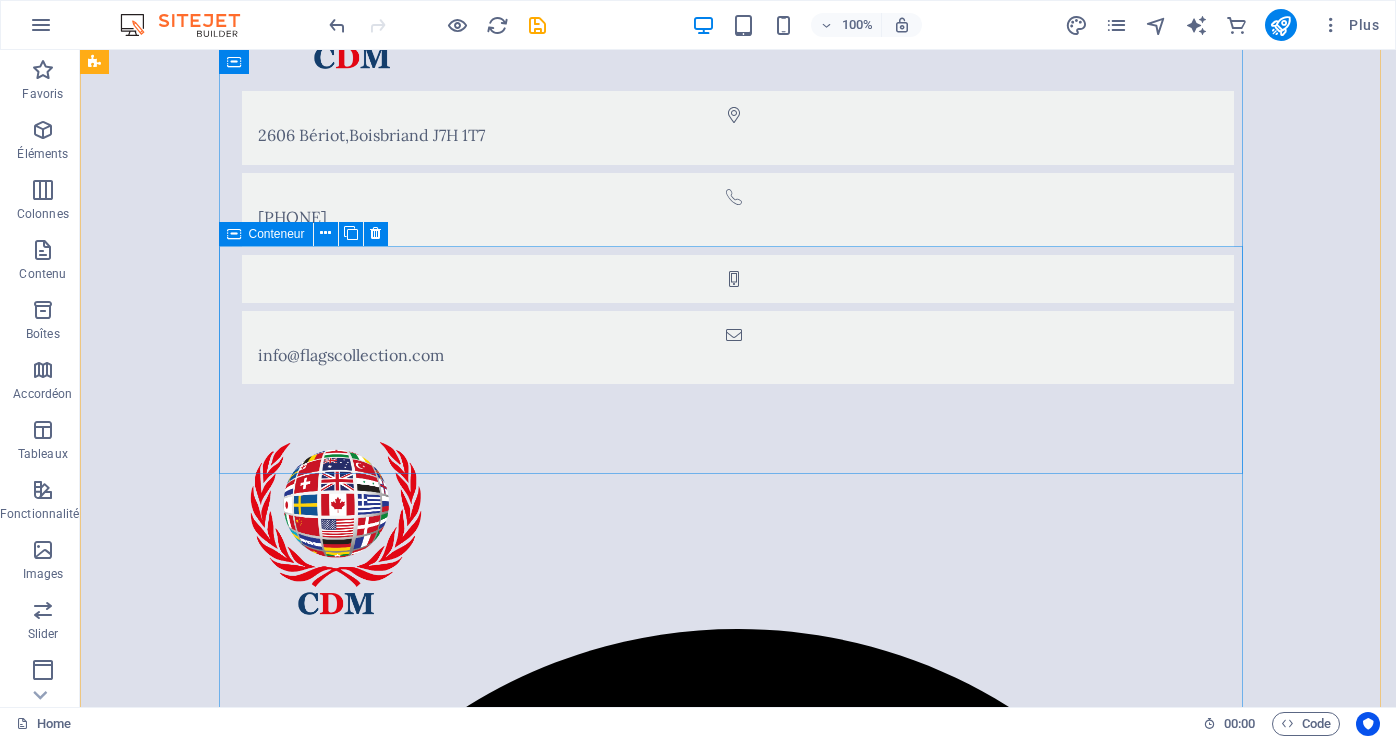 scroll, scrollTop: 400, scrollLeft: 0, axis: vertical 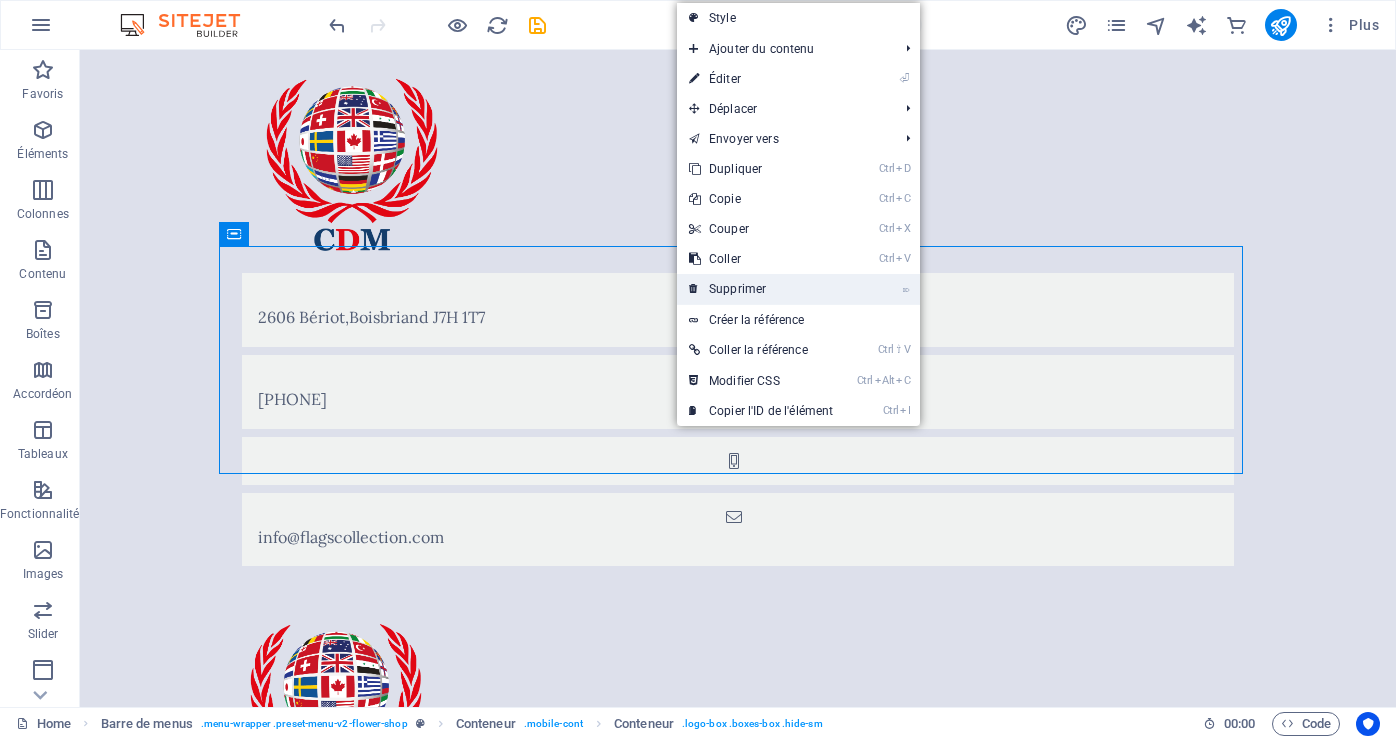 click on "⌦  Supprimer" at bounding box center [761, 289] 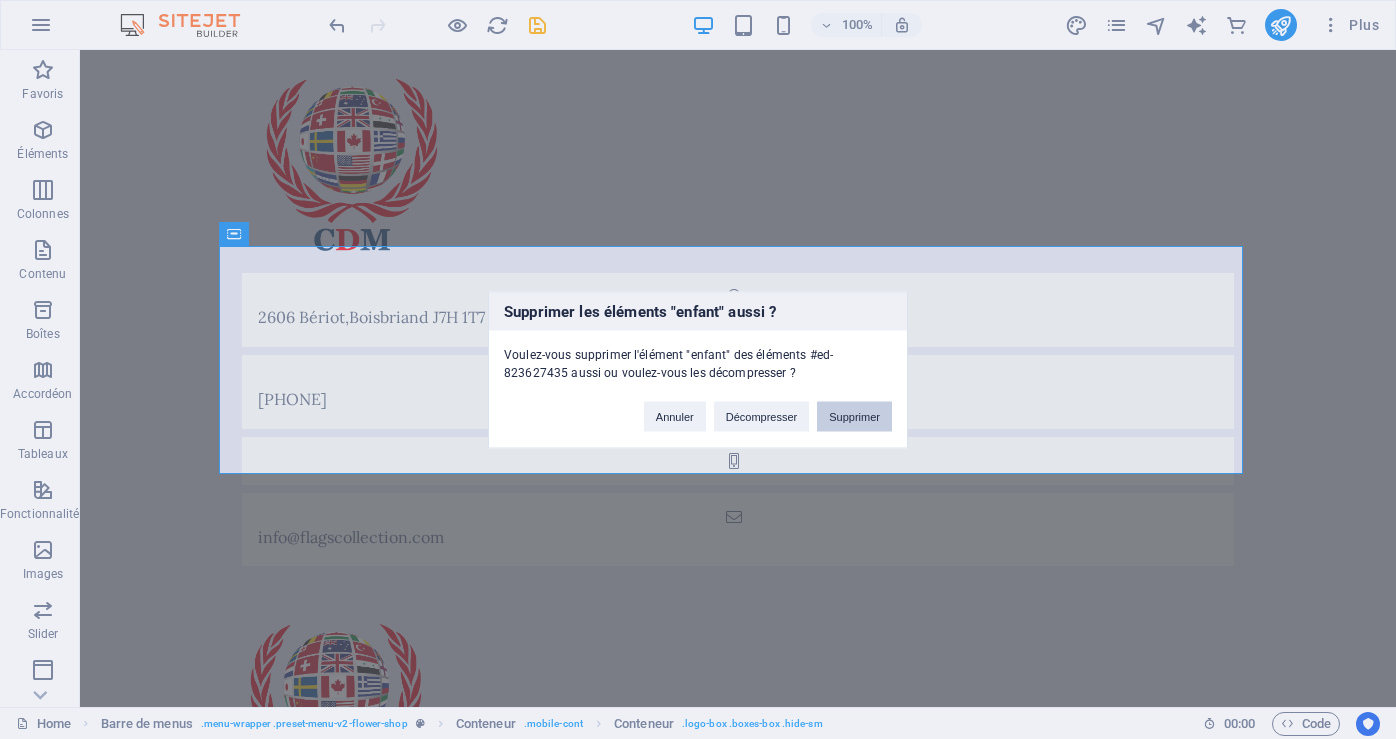 click on "Supprimer" at bounding box center [854, 416] 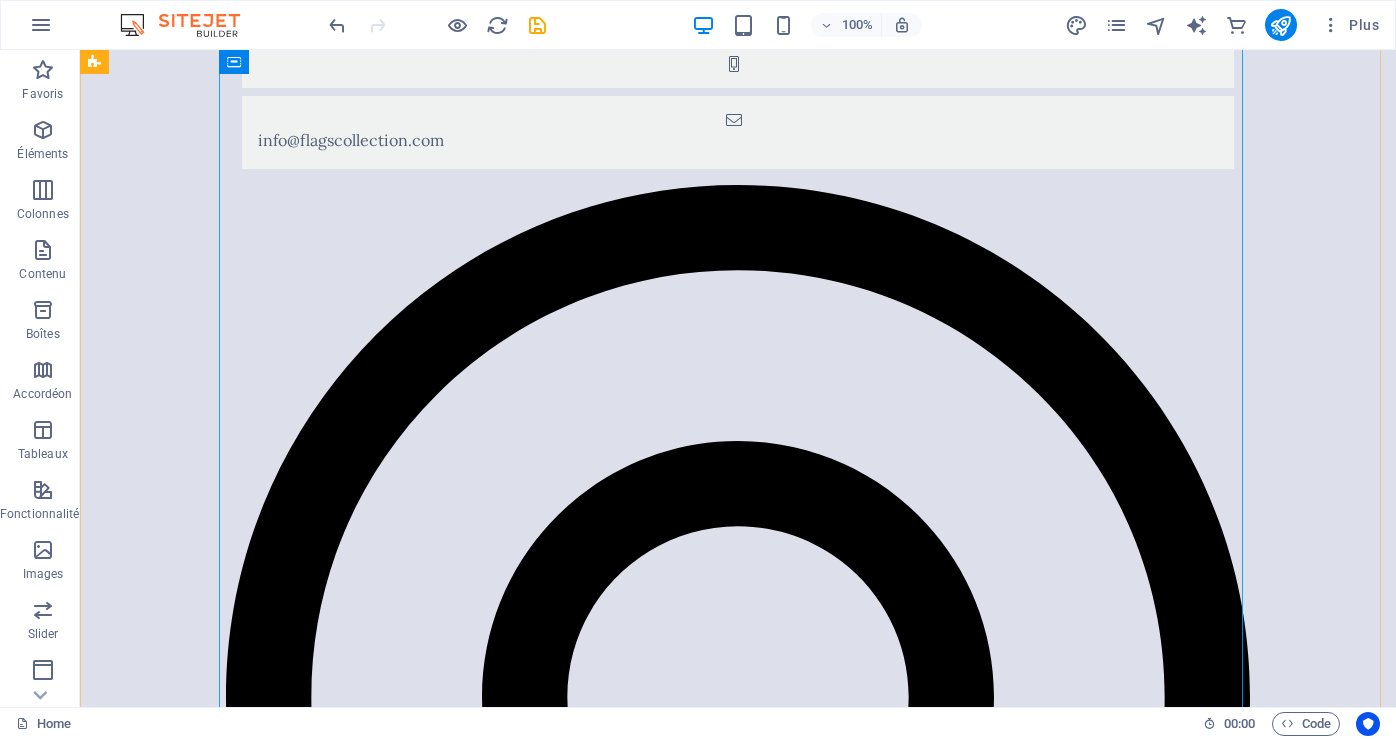 scroll, scrollTop: 800, scrollLeft: 0, axis: vertical 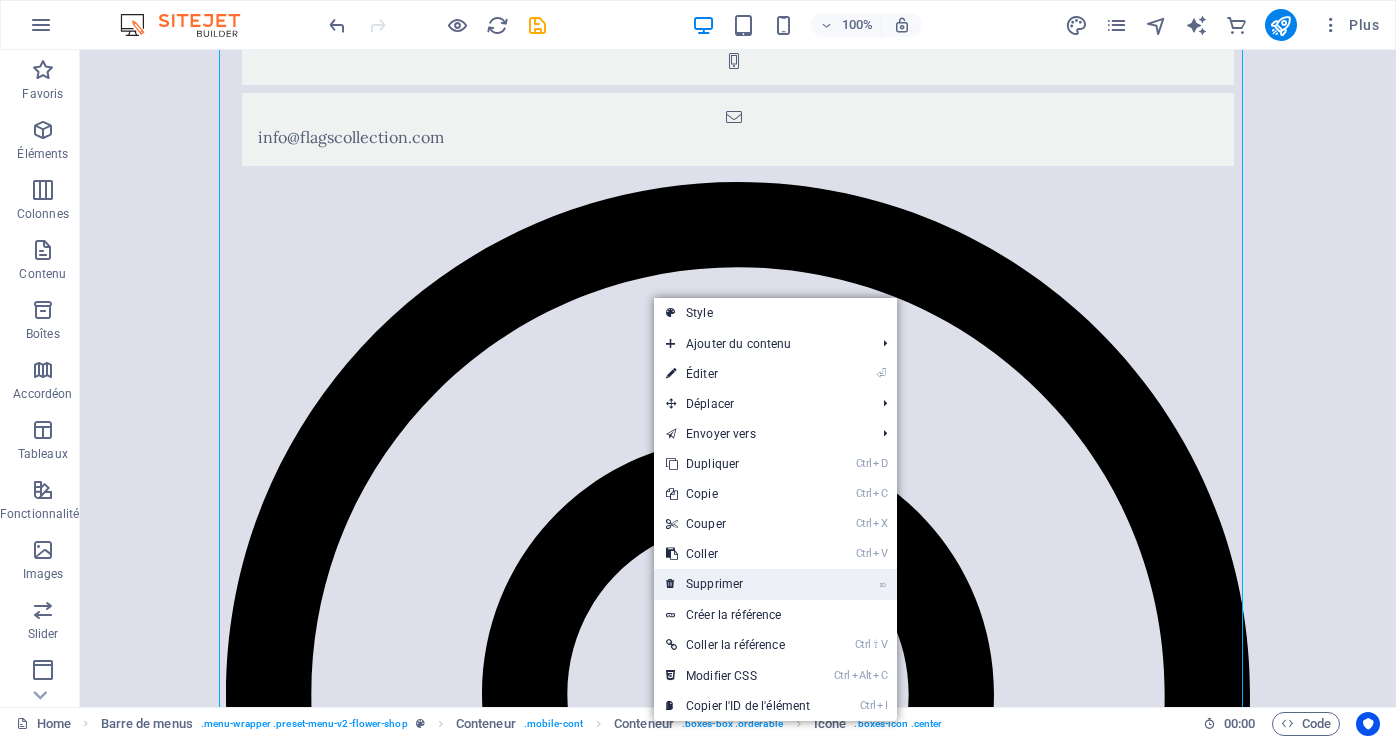 click on "⌦  Supprimer" at bounding box center (738, 584) 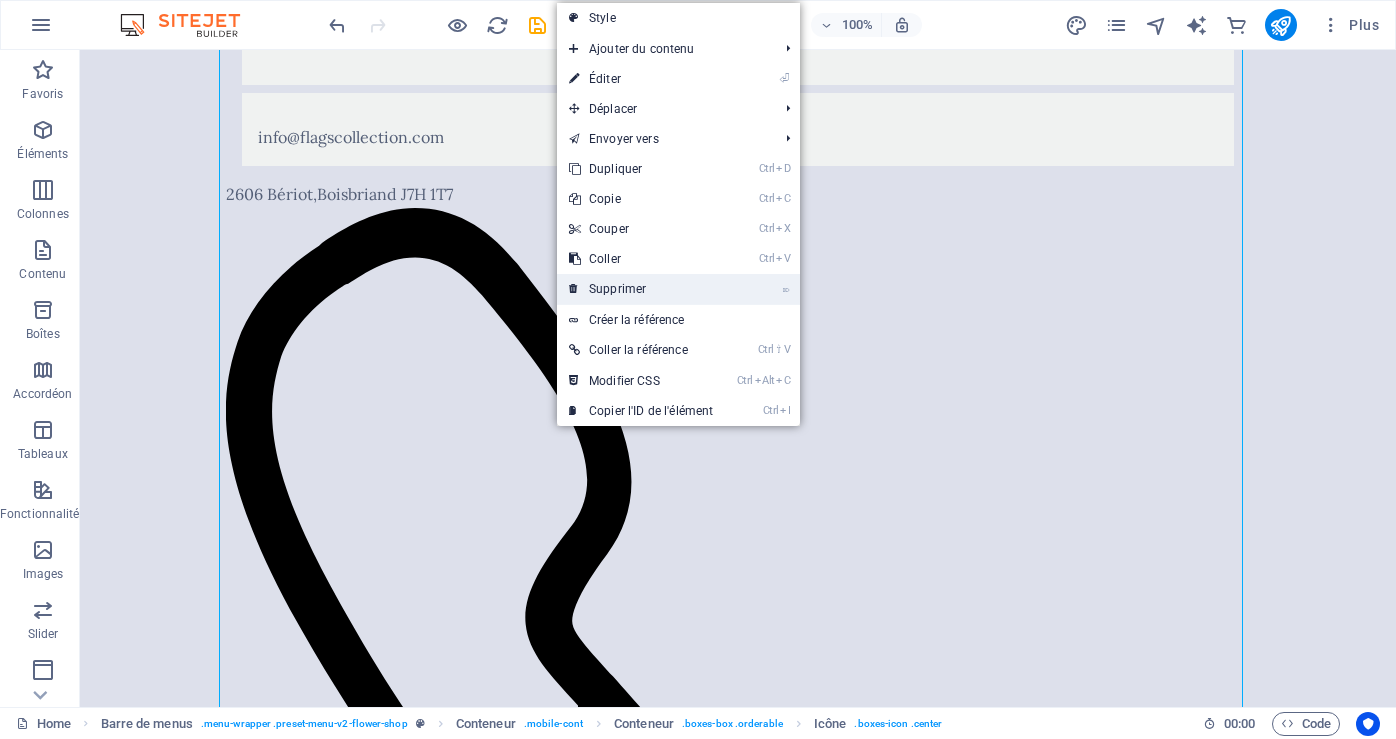 click on "⌦  Supprimer" at bounding box center [641, 289] 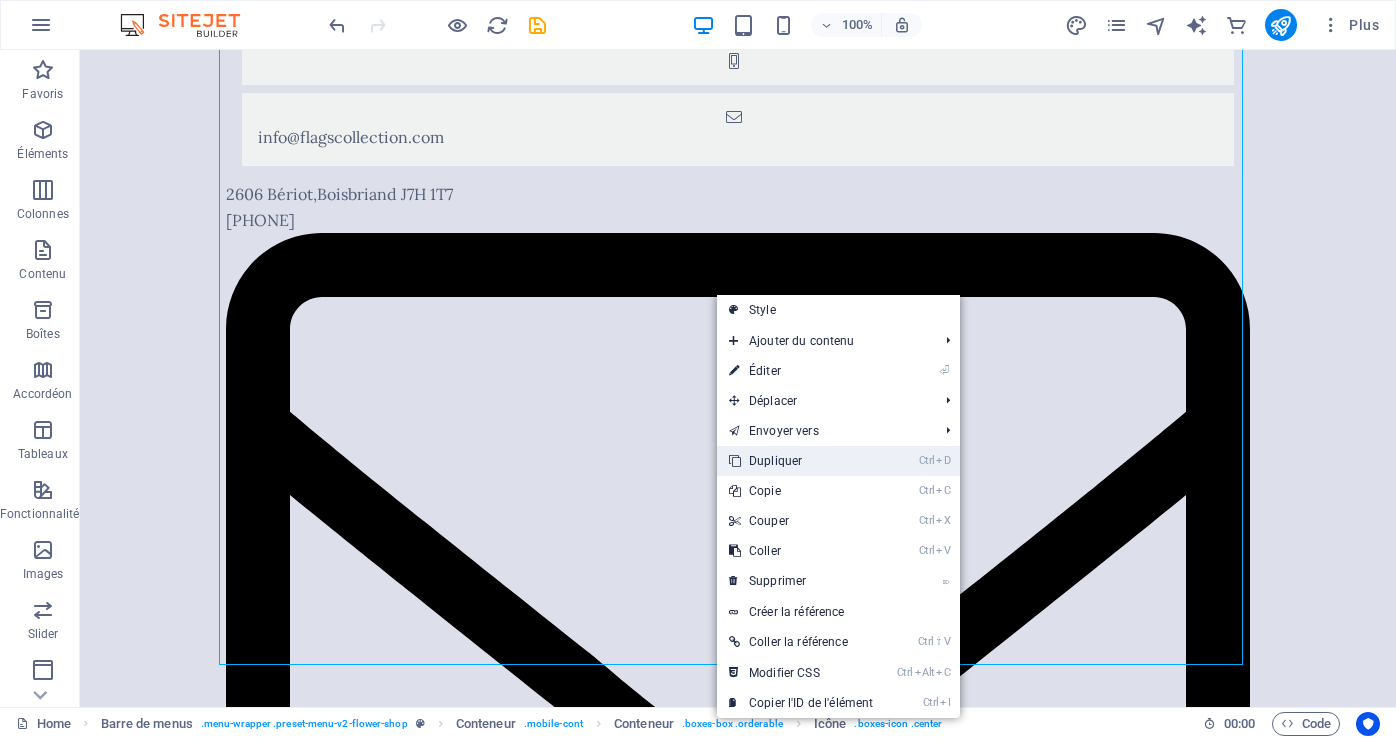 click on "Ctrl D  Dupliquer" at bounding box center (801, 461) 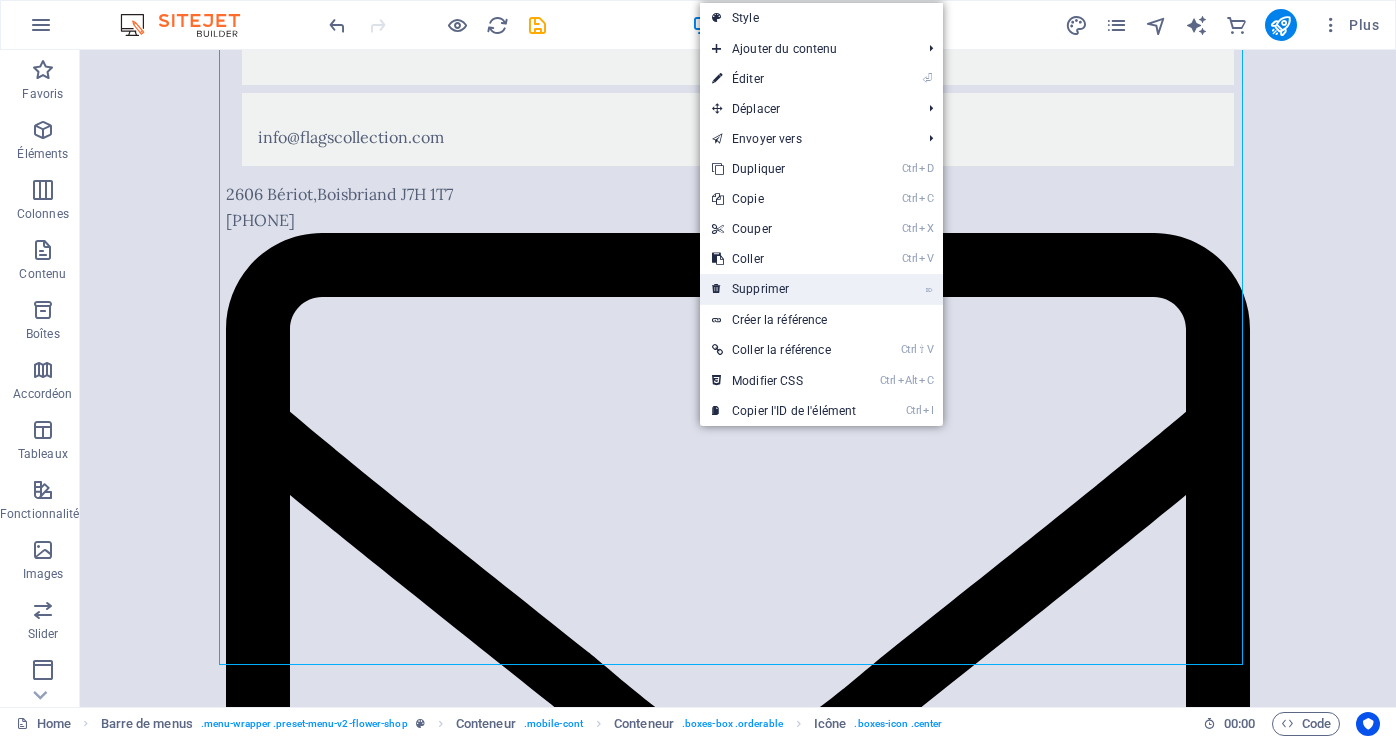 click on "⌦  Supprimer" at bounding box center (784, 289) 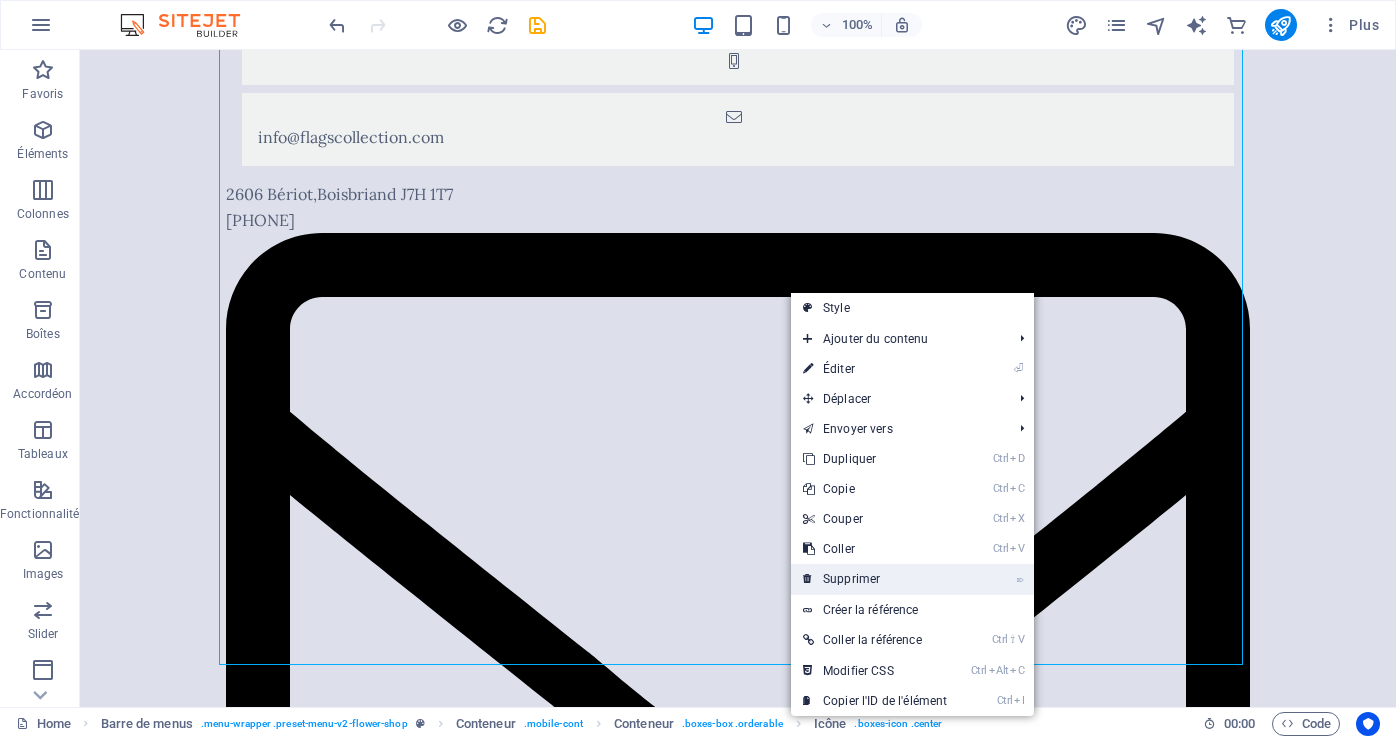 drag, startPoint x: 867, startPoint y: 573, endPoint x: 783, endPoint y: 523, distance: 97.7548 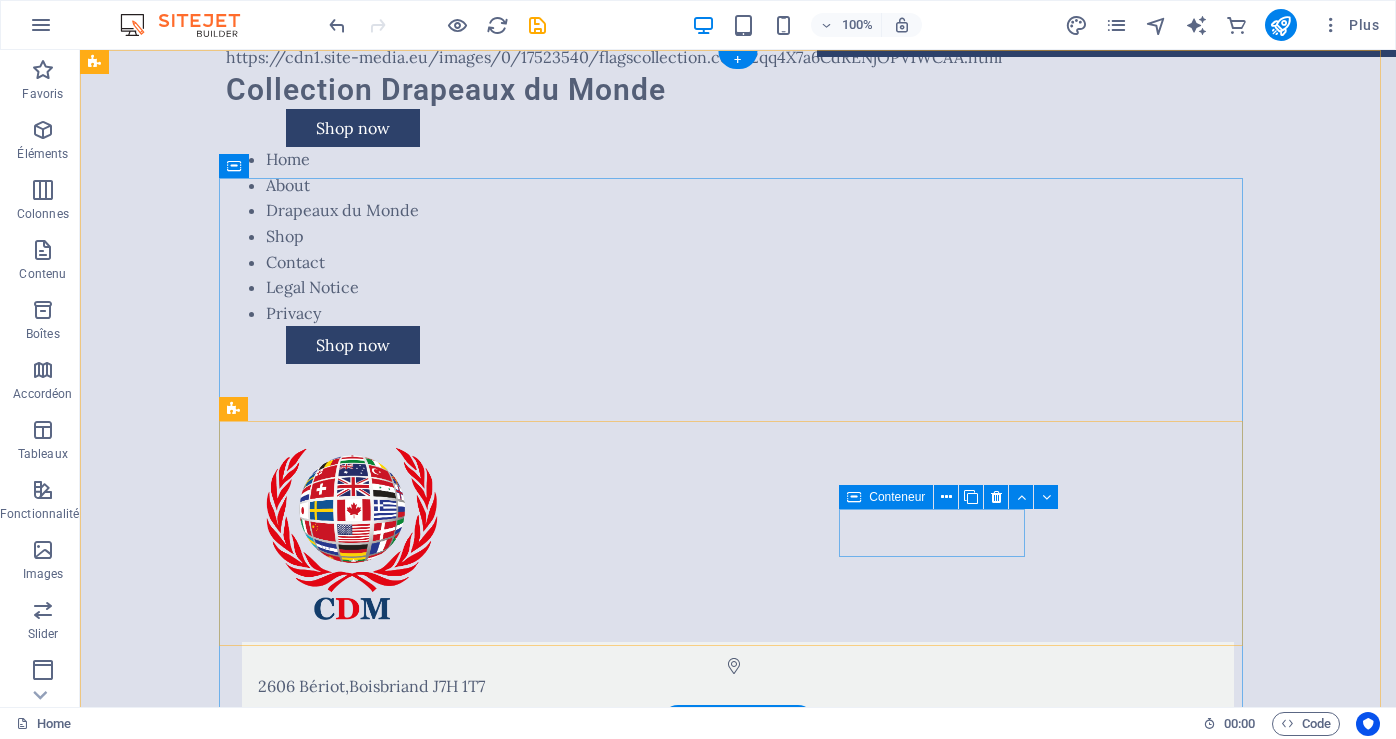 scroll, scrollTop: 0, scrollLeft: 0, axis: both 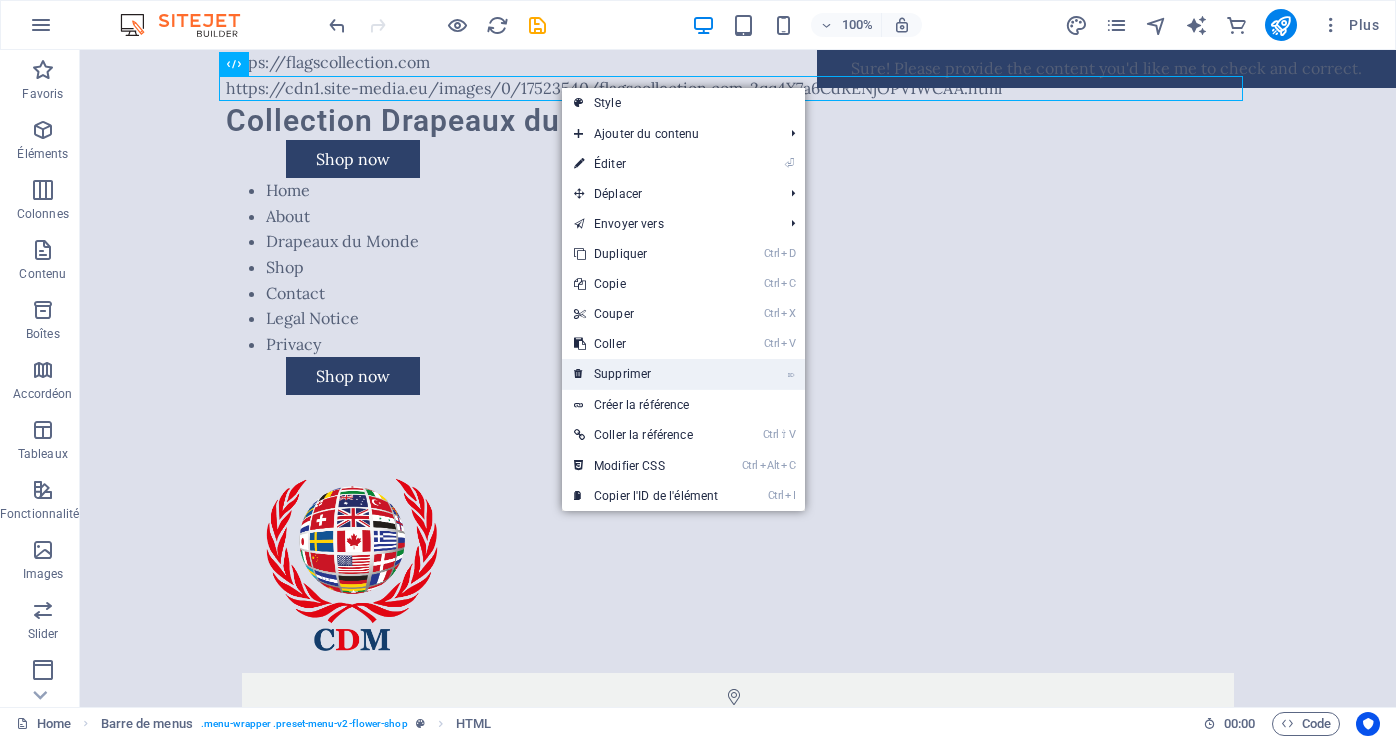 click on "⌦  Supprimer" at bounding box center [646, 374] 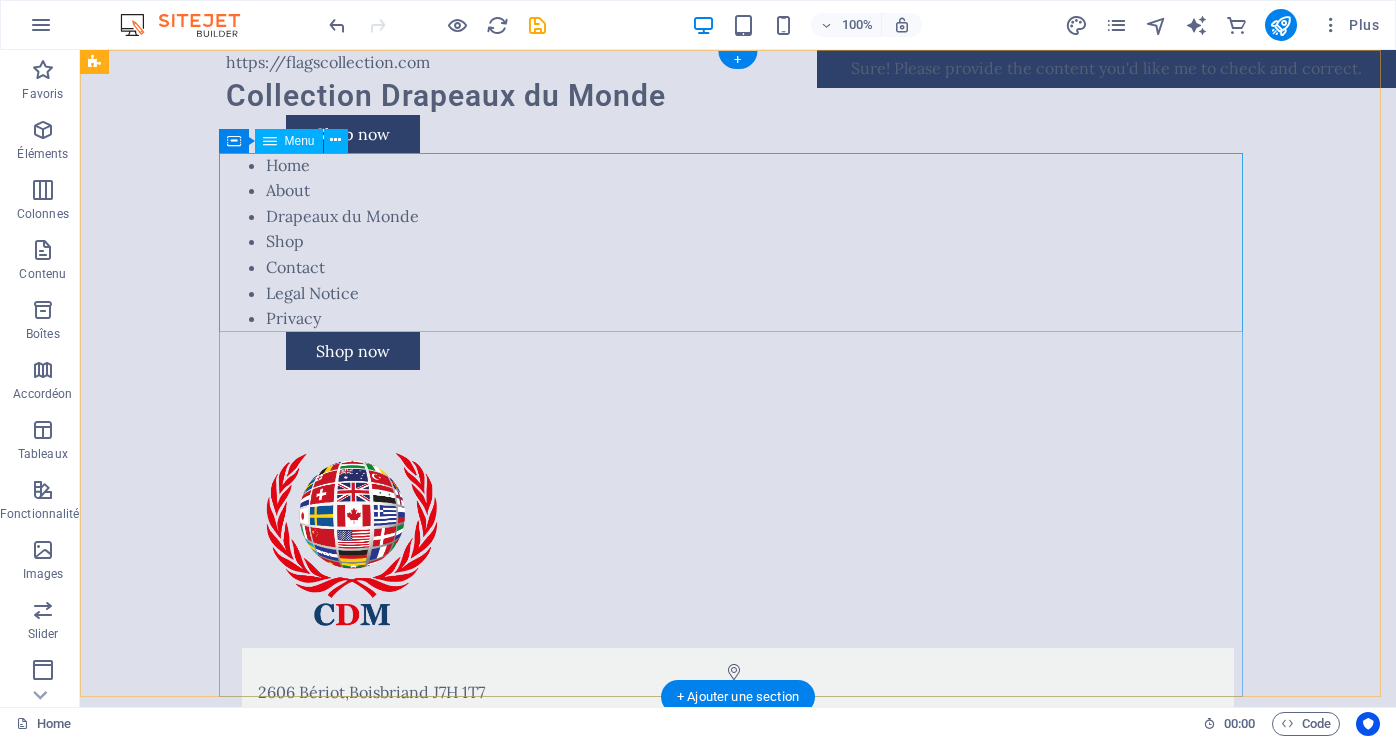 click on "Home About Drapeaux du Monde Shop Contact Legal Notice Privacy" at bounding box center [738, 242] 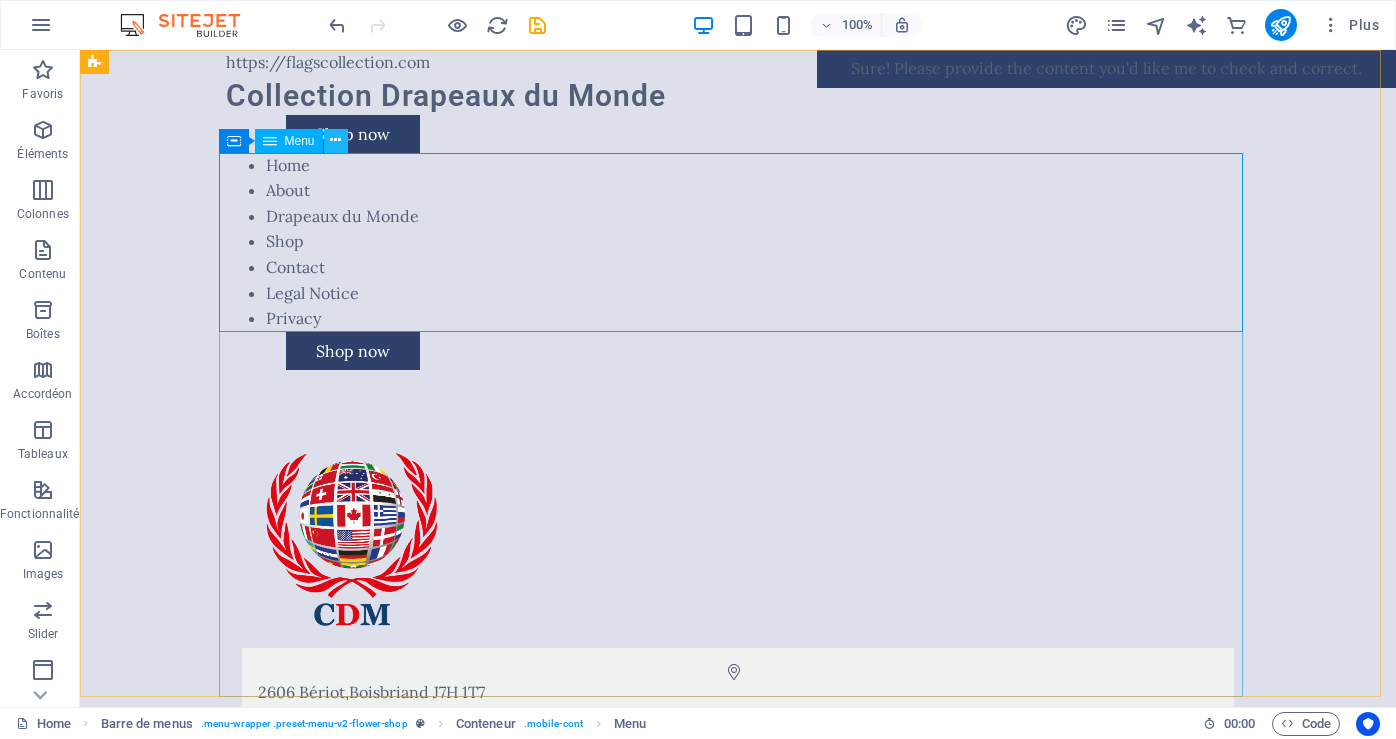 click at bounding box center (335, 140) 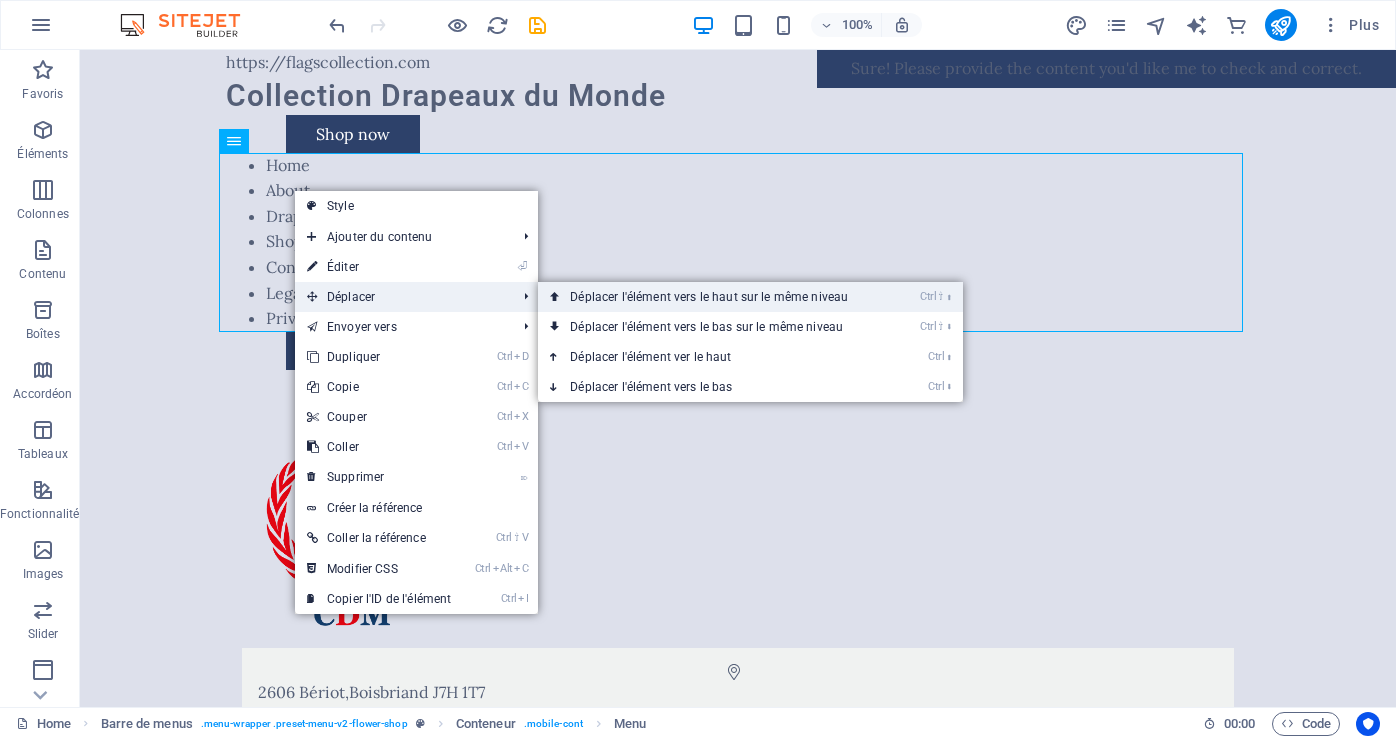 click on "Ctrl ⇧ ⬆  Déplacer l'élément vers le haut sur le même niveau" at bounding box center (713, 297) 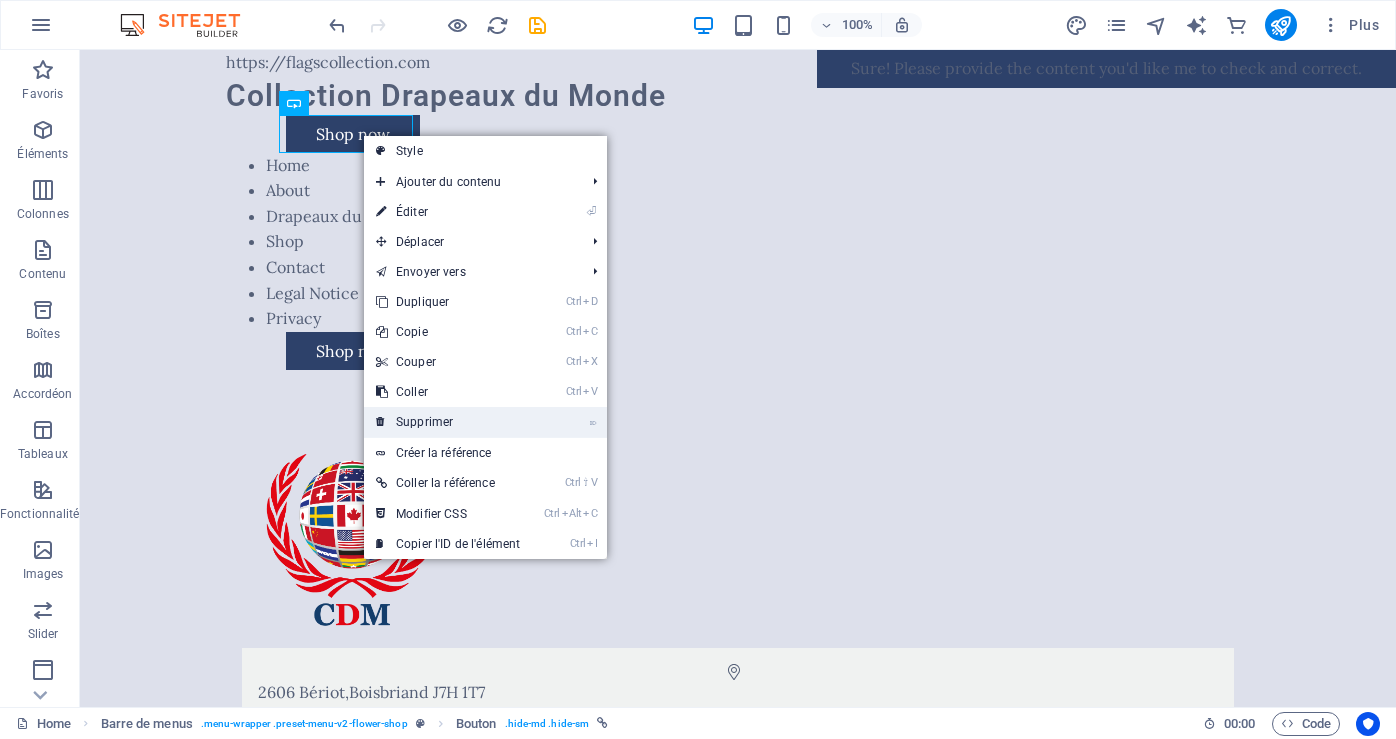 click on "⌦  Supprimer" at bounding box center (448, 422) 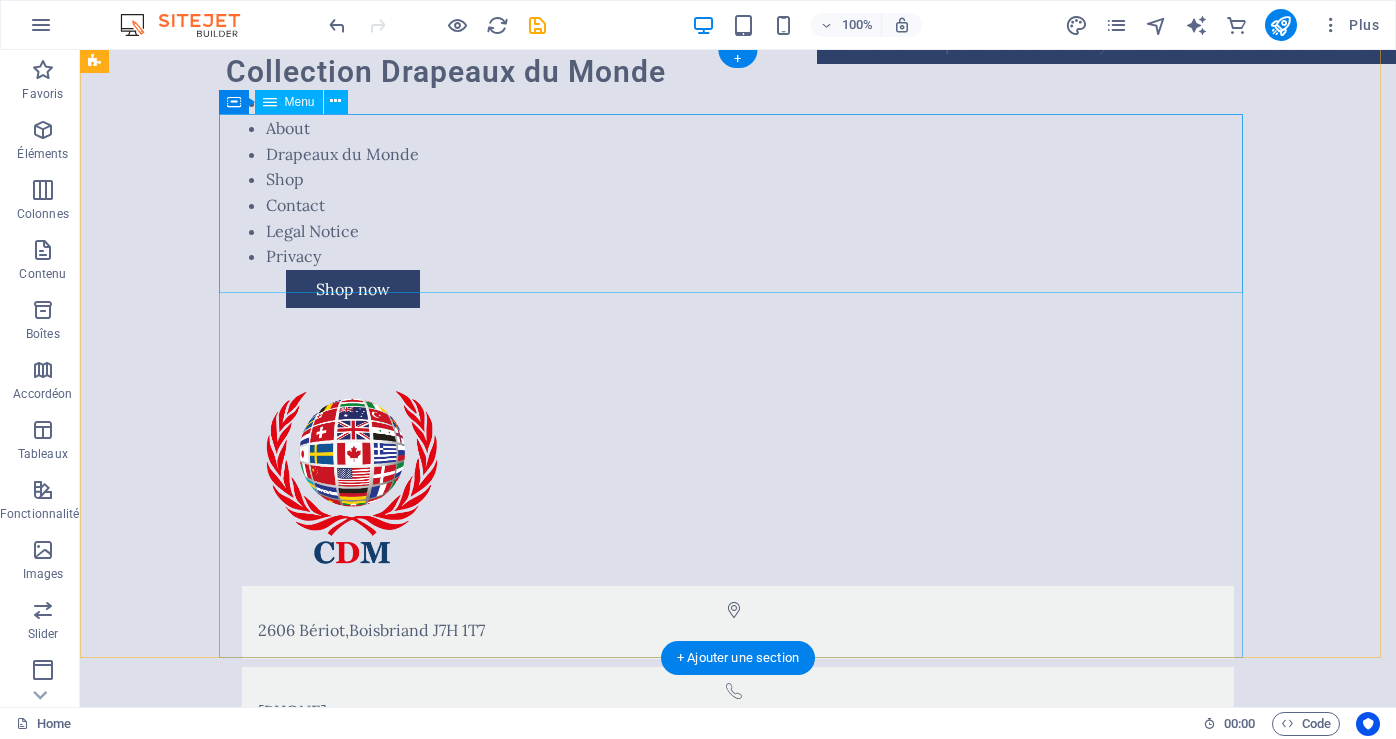 scroll, scrollTop: 0, scrollLeft: 0, axis: both 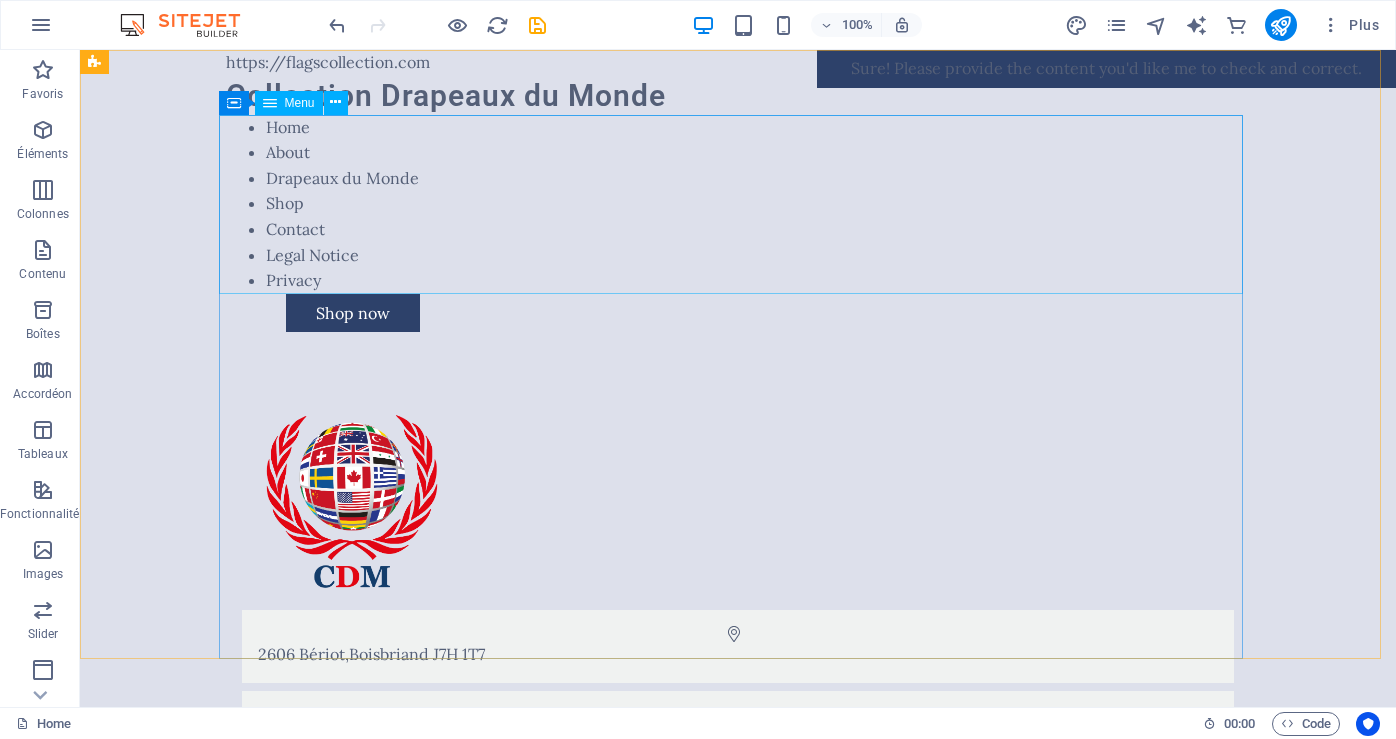 click at bounding box center (270, 103) 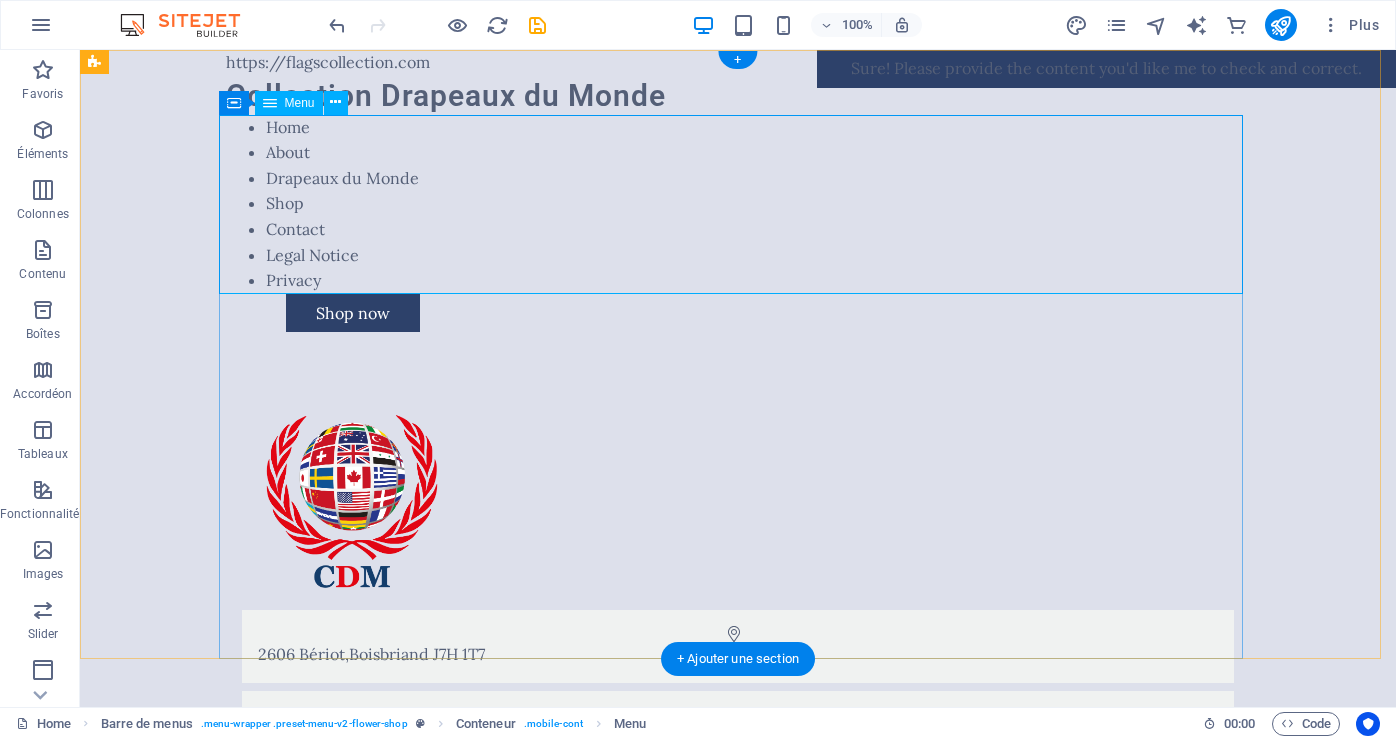 click on "Home About Drapeaux du Monde Shop Contact Legal Notice Privacy" at bounding box center (738, 204) 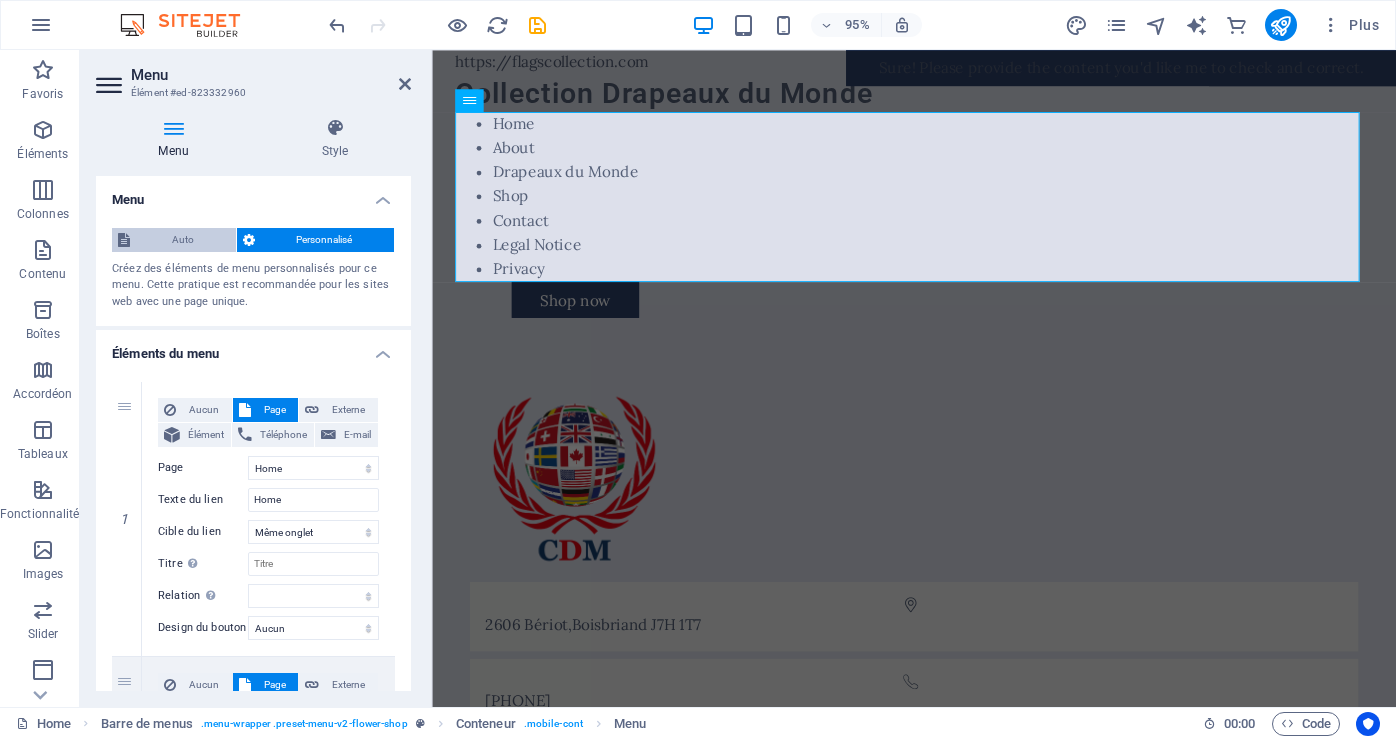 click on "Auto" at bounding box center [183, 240] 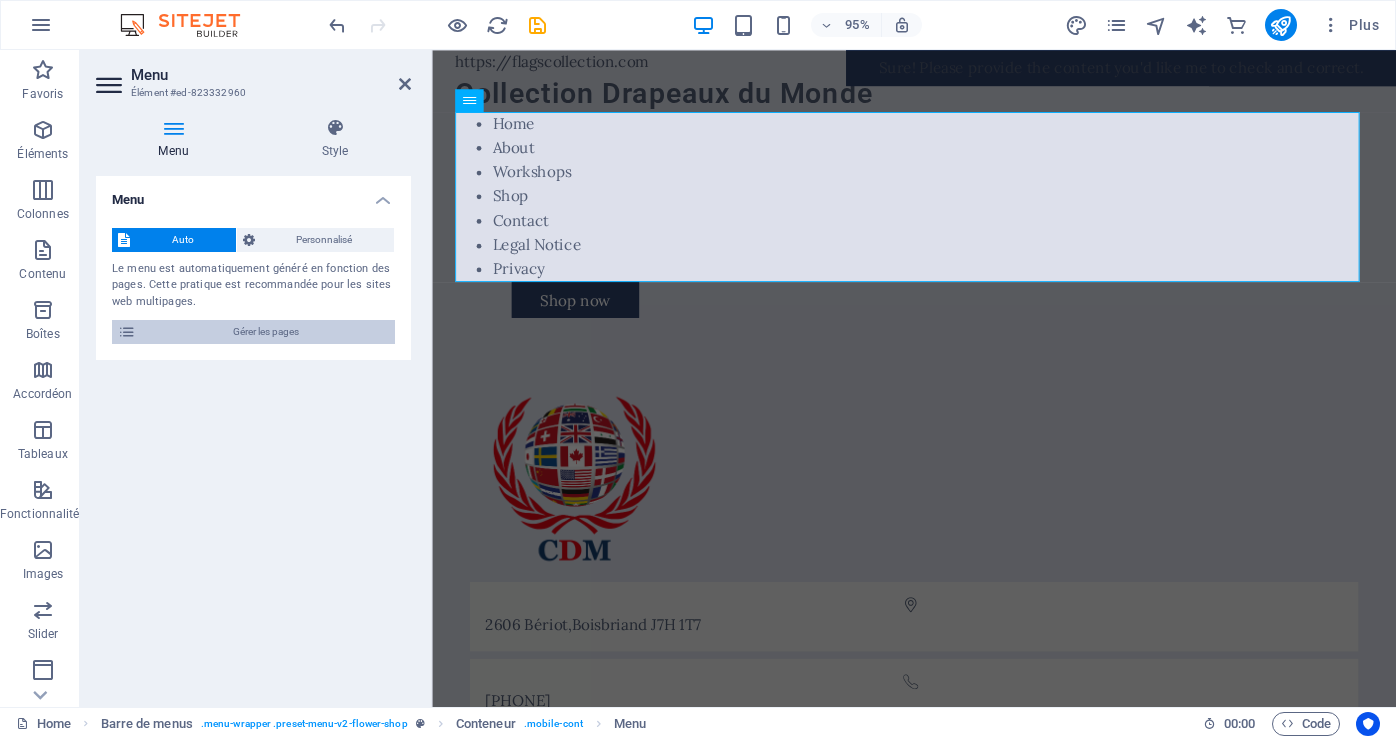 click on "Gérer les pages" at bounding box center [265, 332] 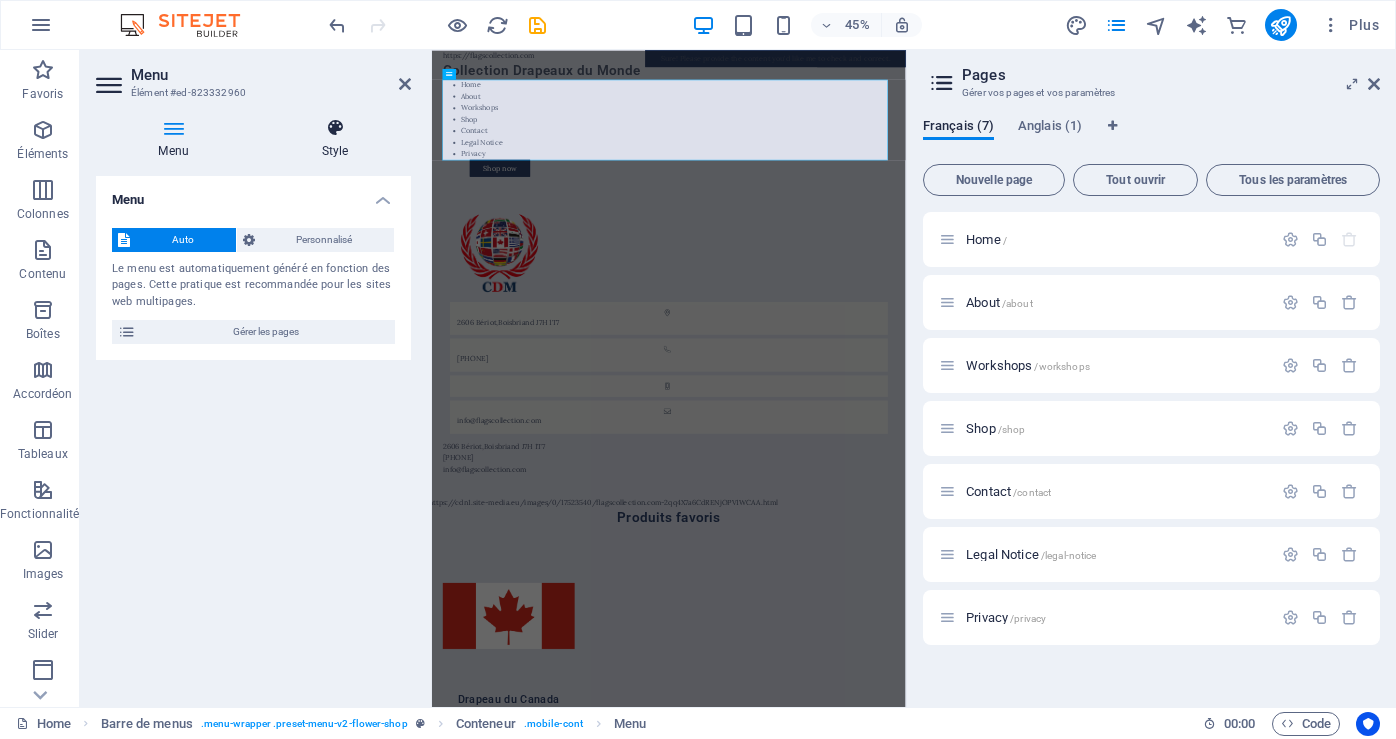 click on "Style" at bounding box center [335, 139] 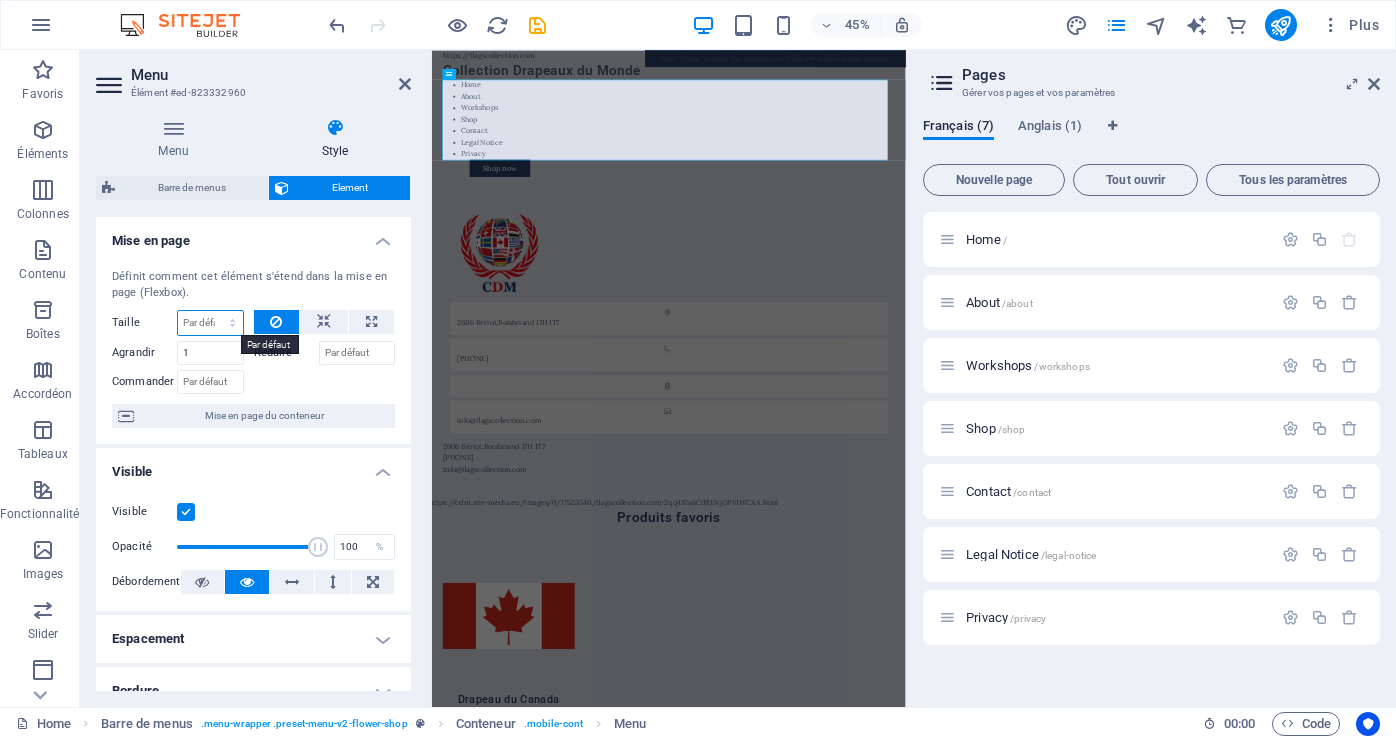 click on "Par défaut auto px % 1/1 1/2 1/3 1/4 1/5 1/6 1/7 1/8 1/9 1/10" at bounding box center (210, 323) 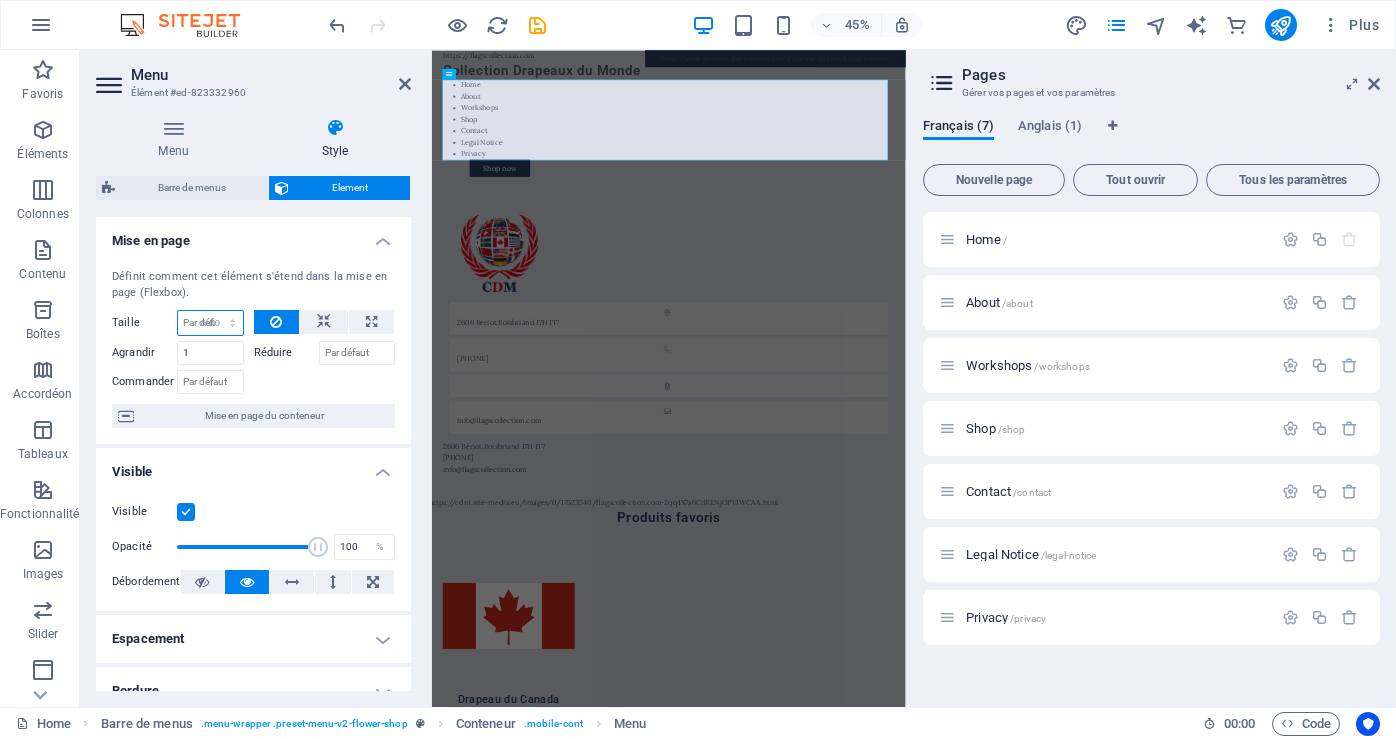 click on "Par défaut auto px % 1/1 1/2 1/3 1/4 1/5 1/6 1/7 1/8 1/9 1/10" at bounding box center [210, 323] 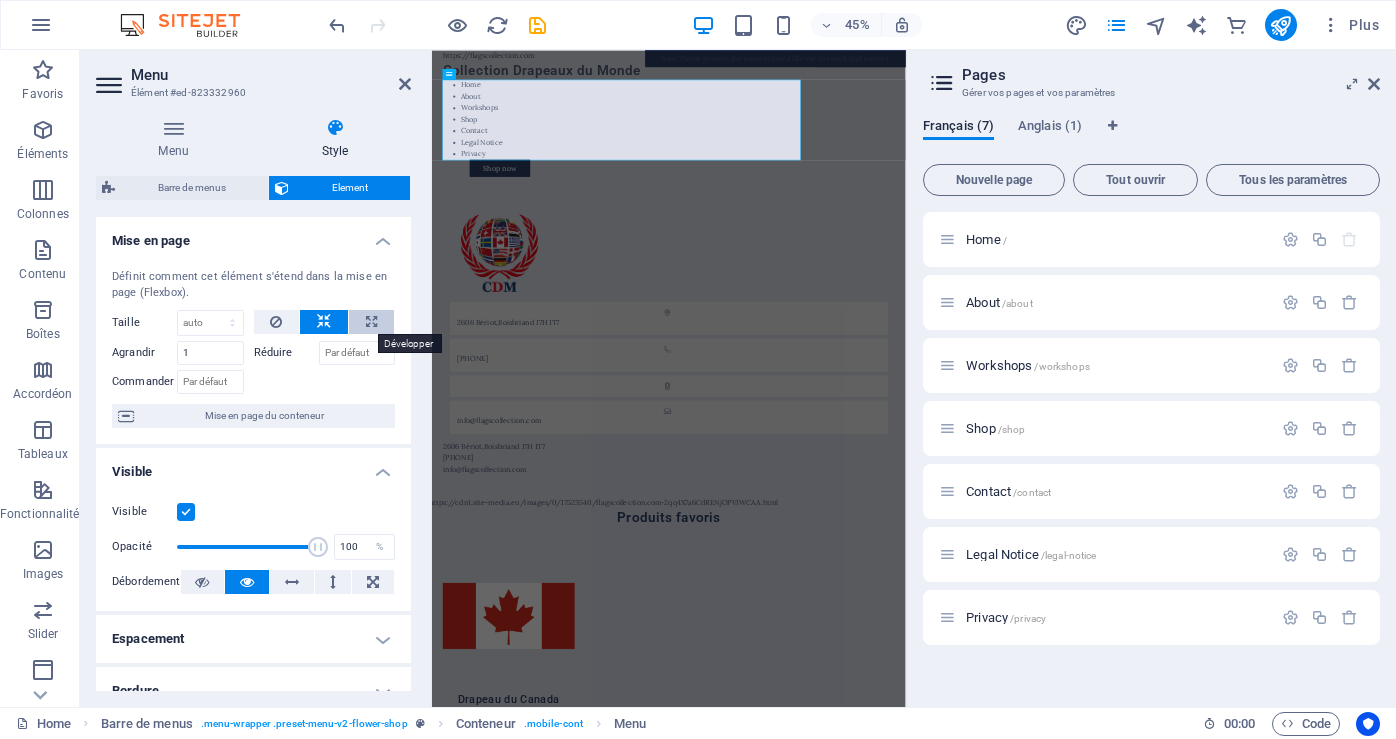 click at bounding box center (371, 322) 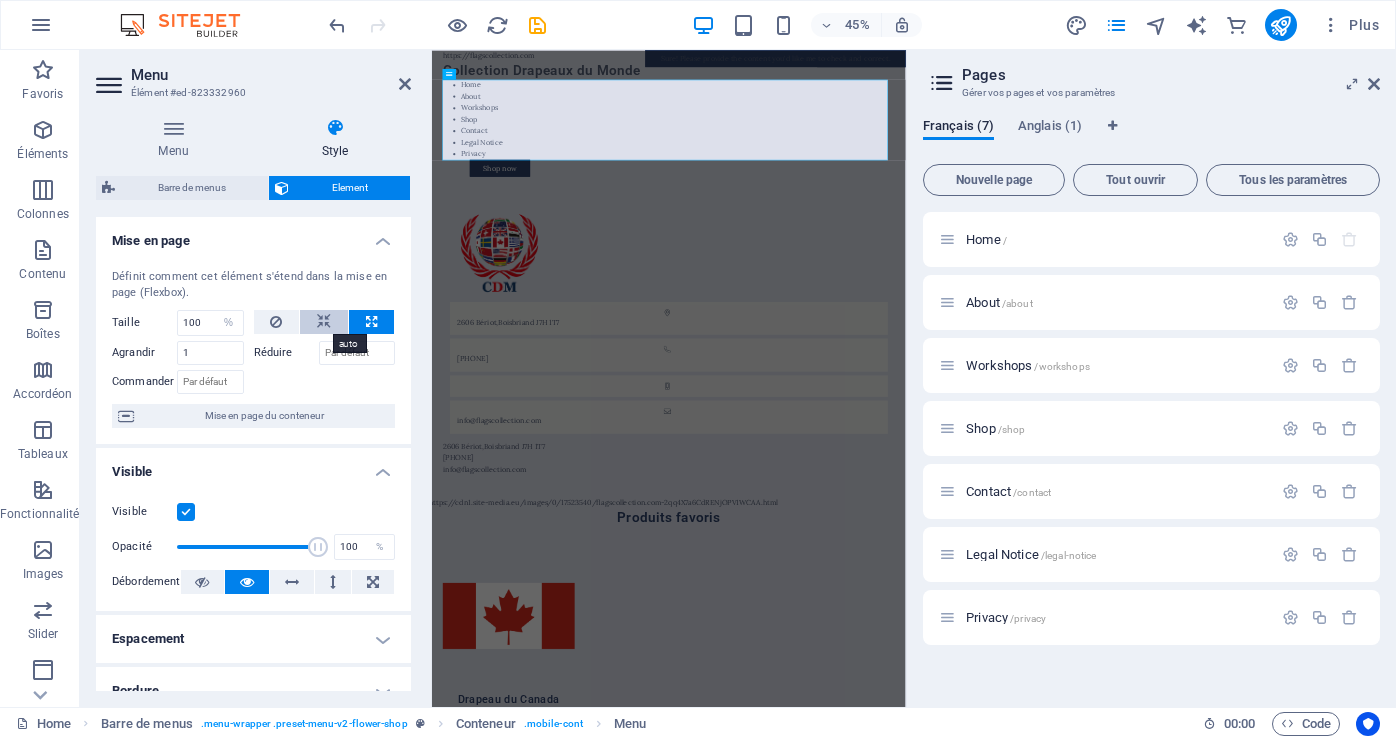 click at bounding box center (324, 322) 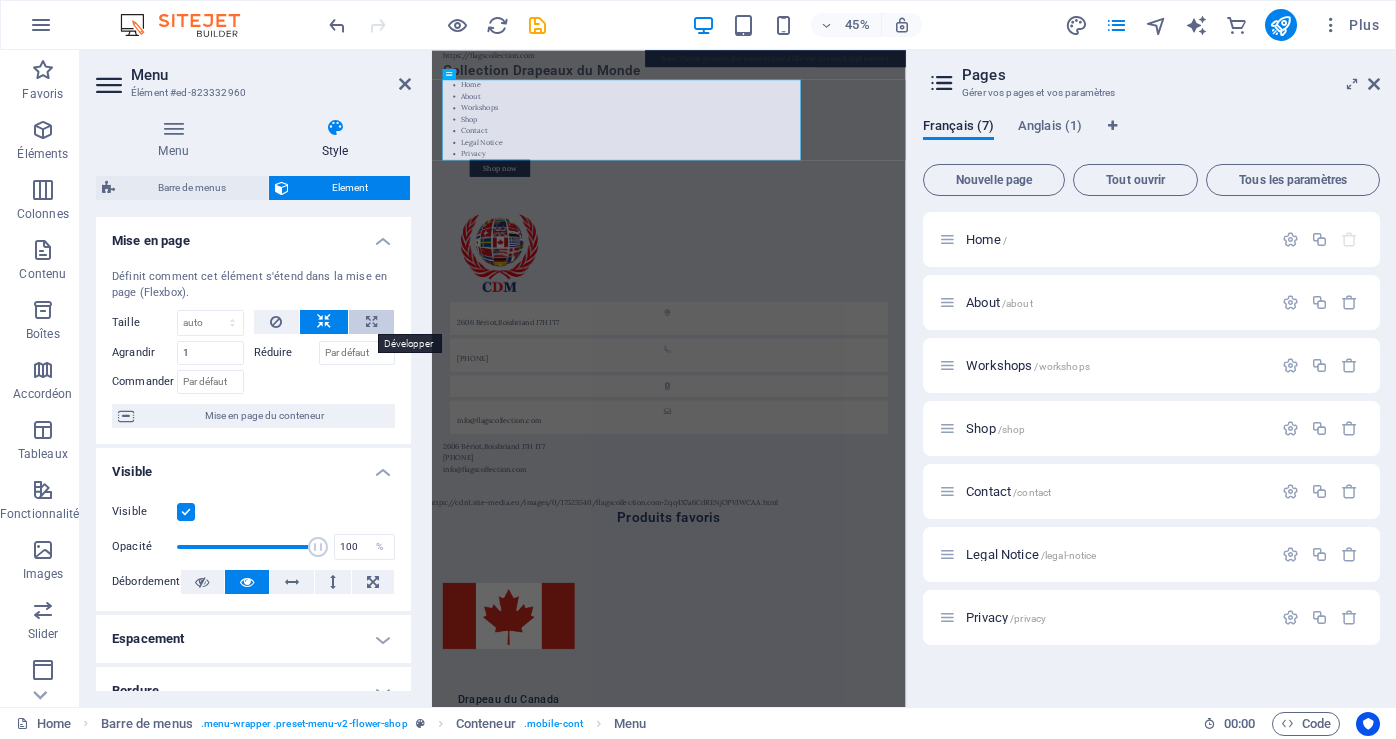 click at bounding box center [371, 322] 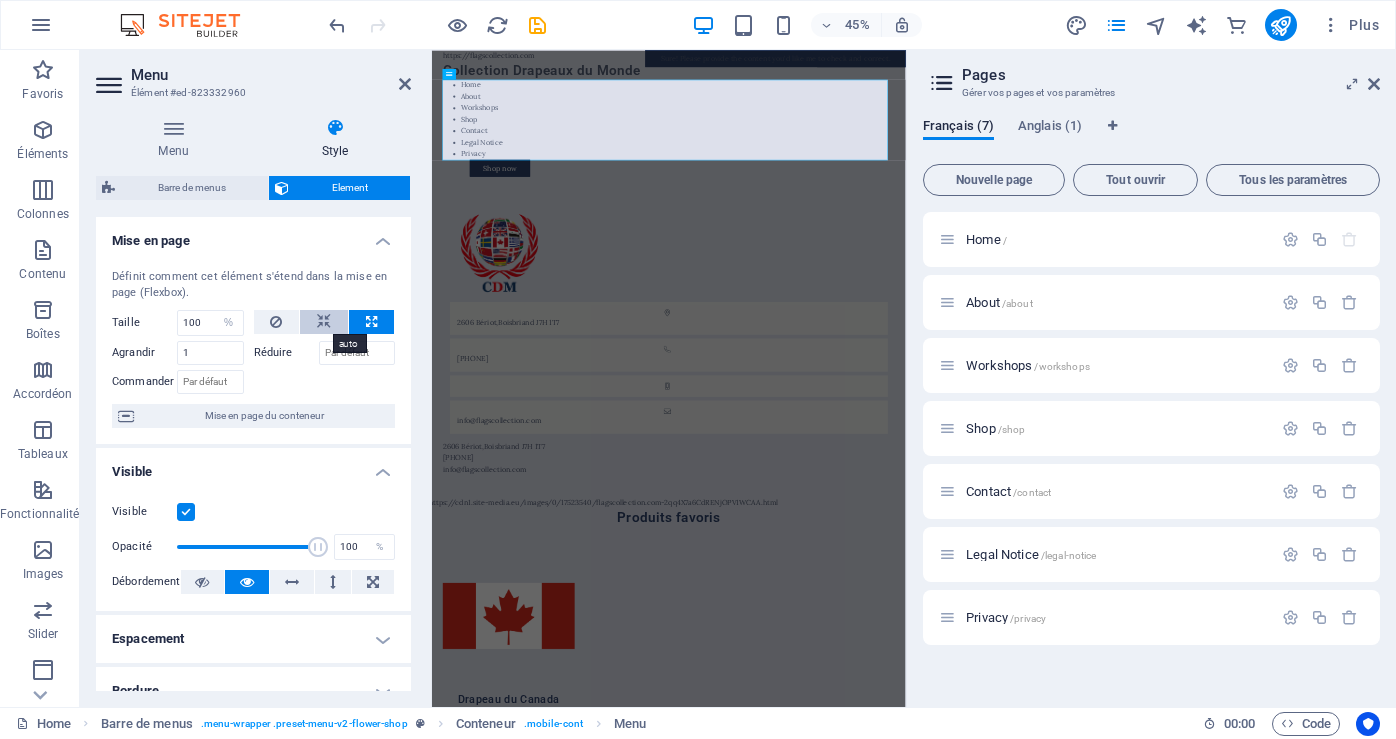 click at bounding box center [324, 322] 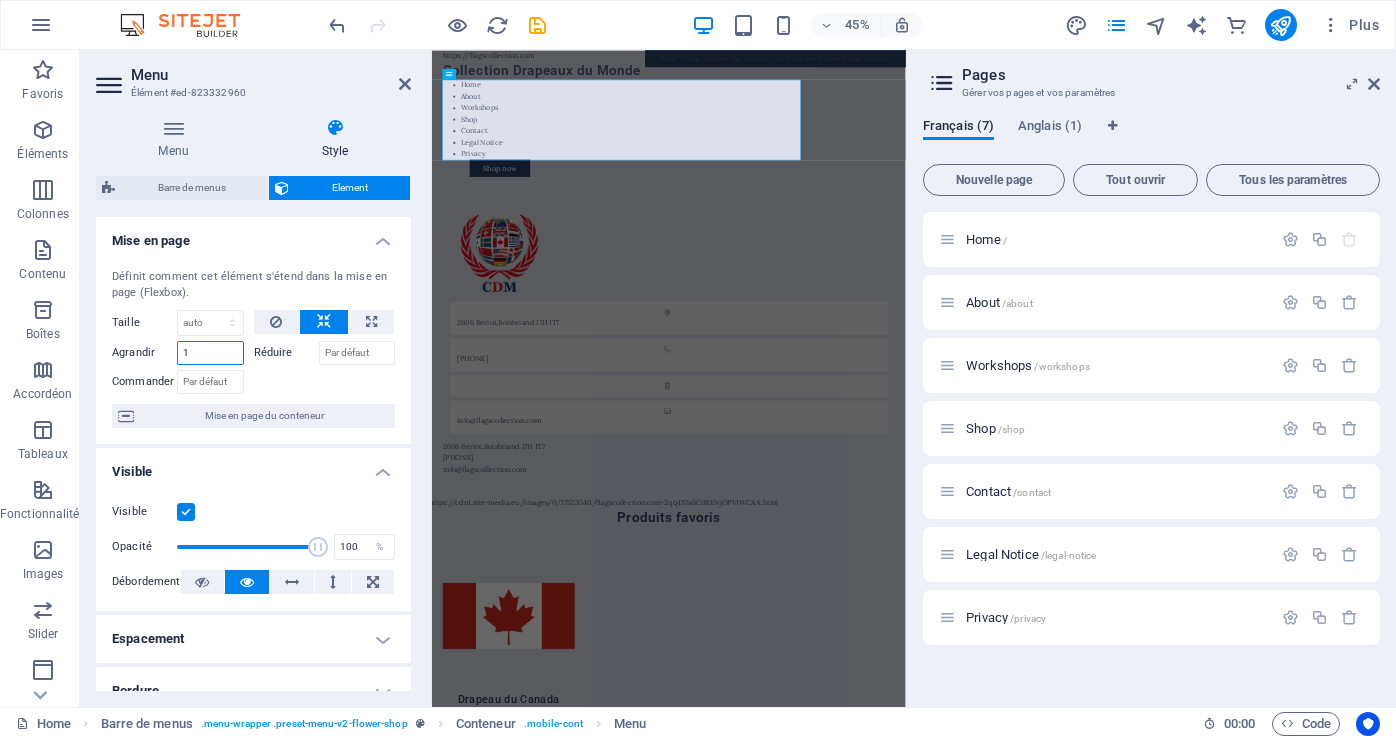 click on "1" at bounding box center (210, 353) 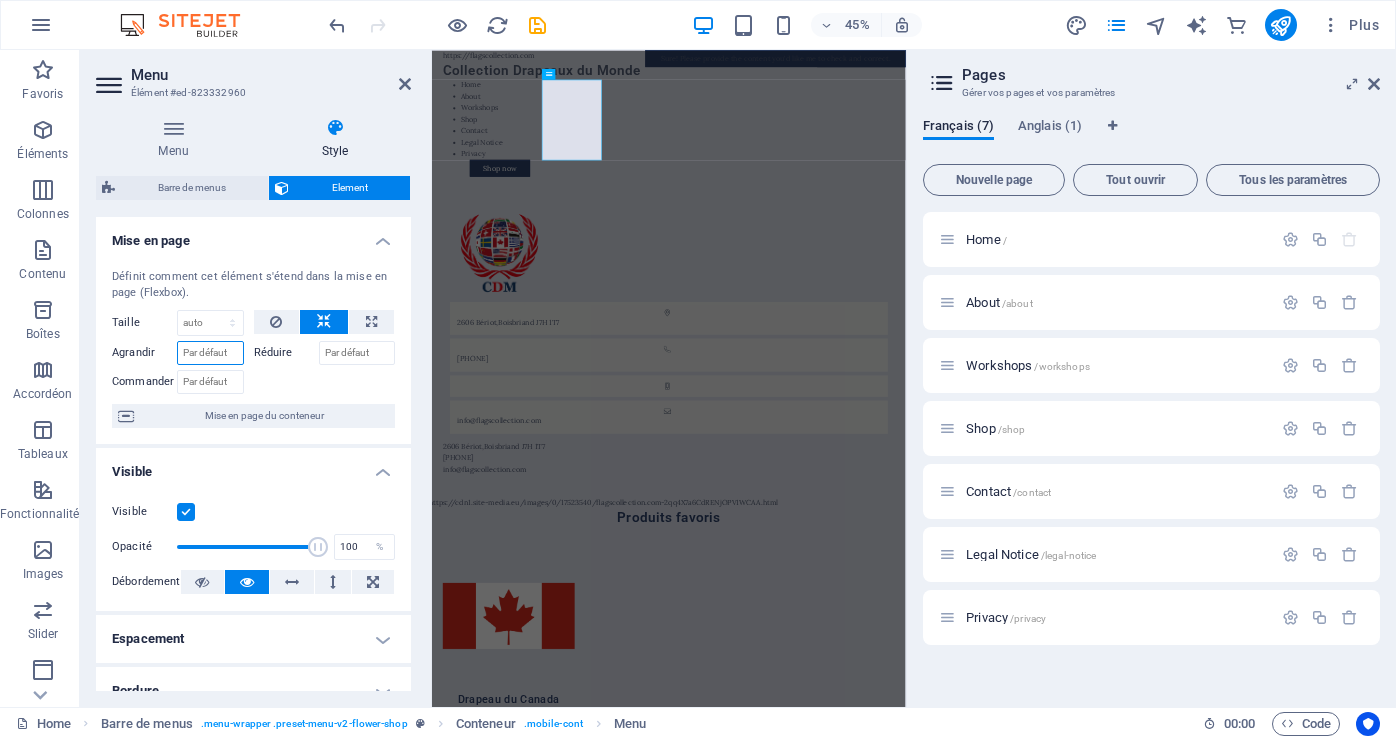 type on "2" 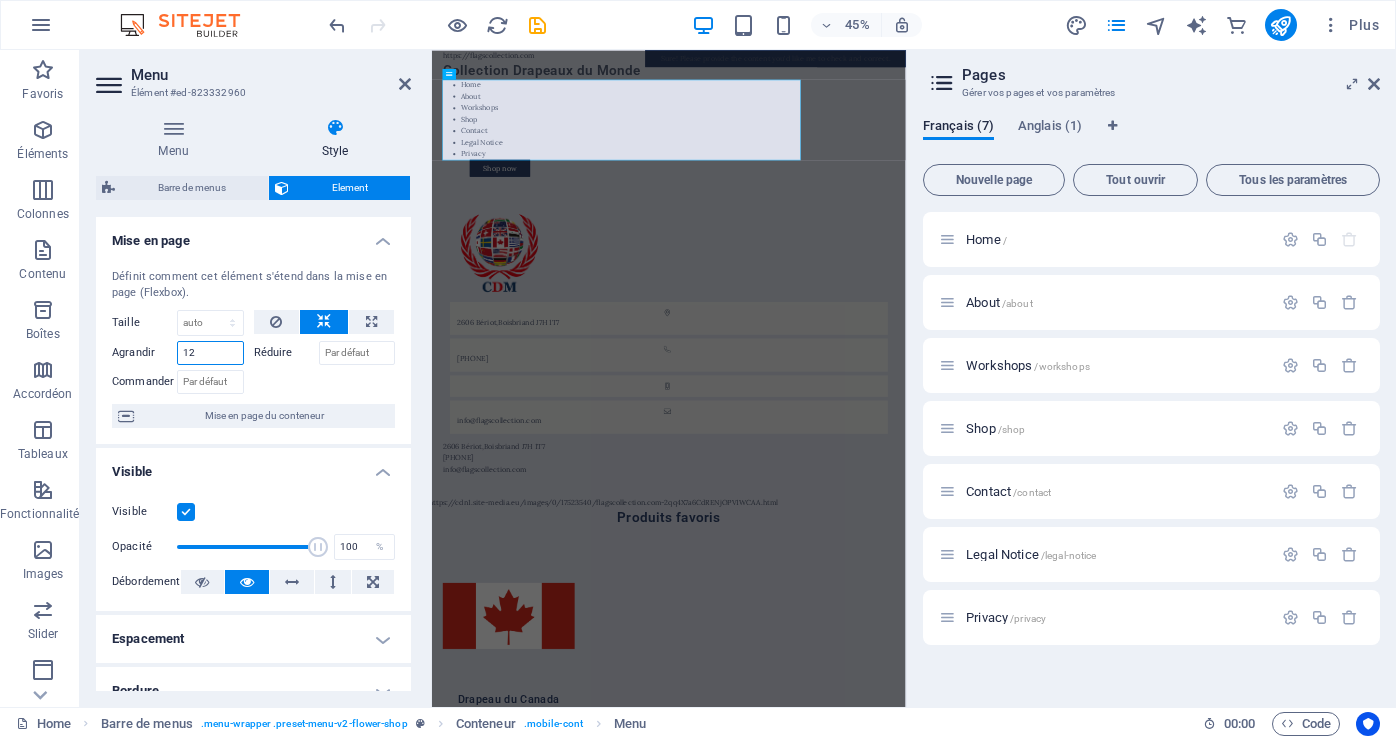 type on "1" 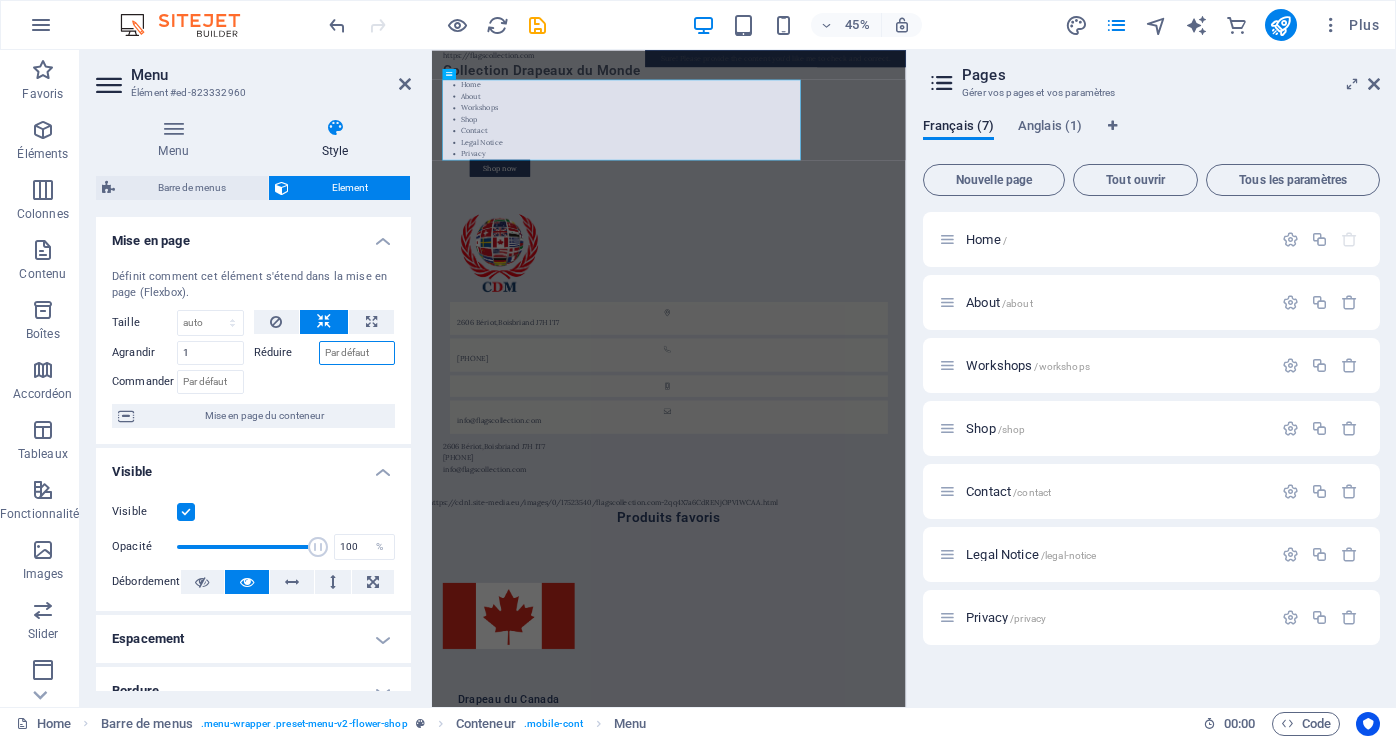 click on "Réduire" at bounding box center [357, 353] 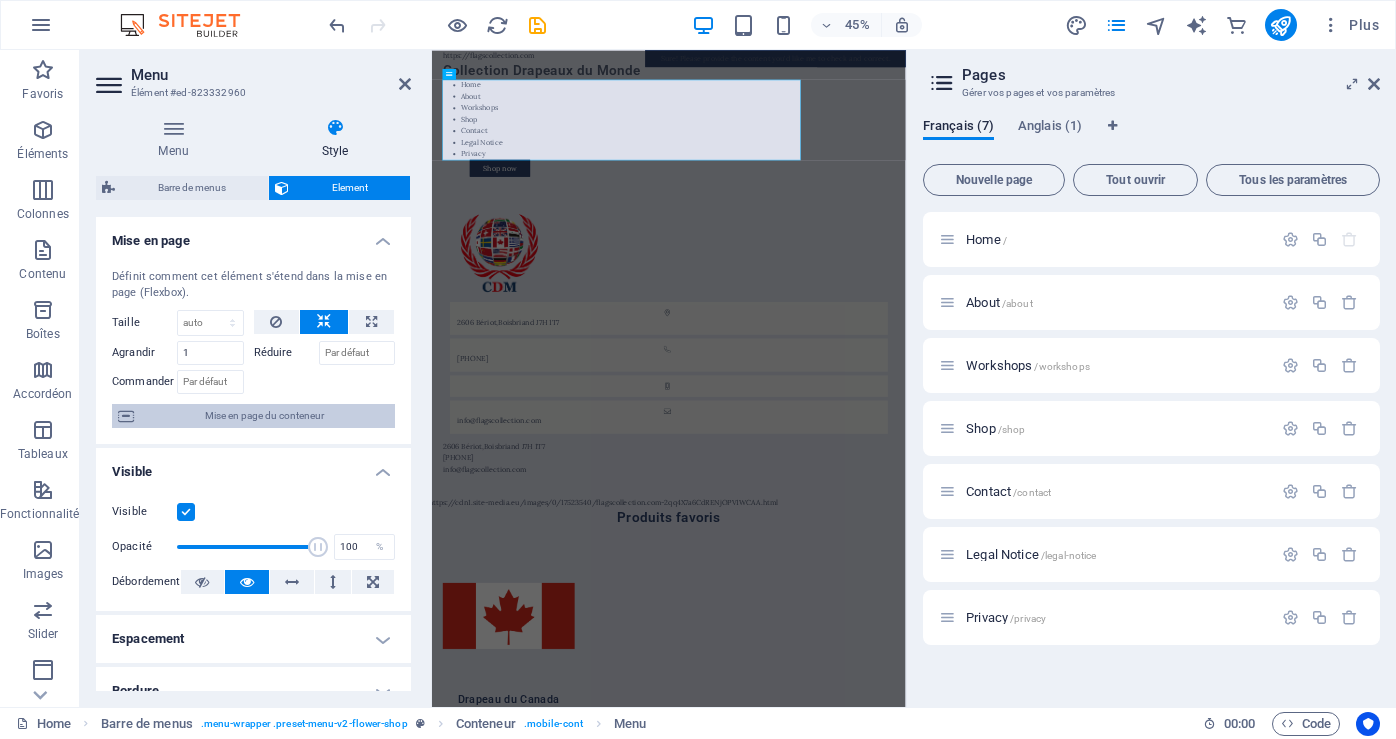 click on "Mise en page du conteneur" at bounding box center (264, 416) 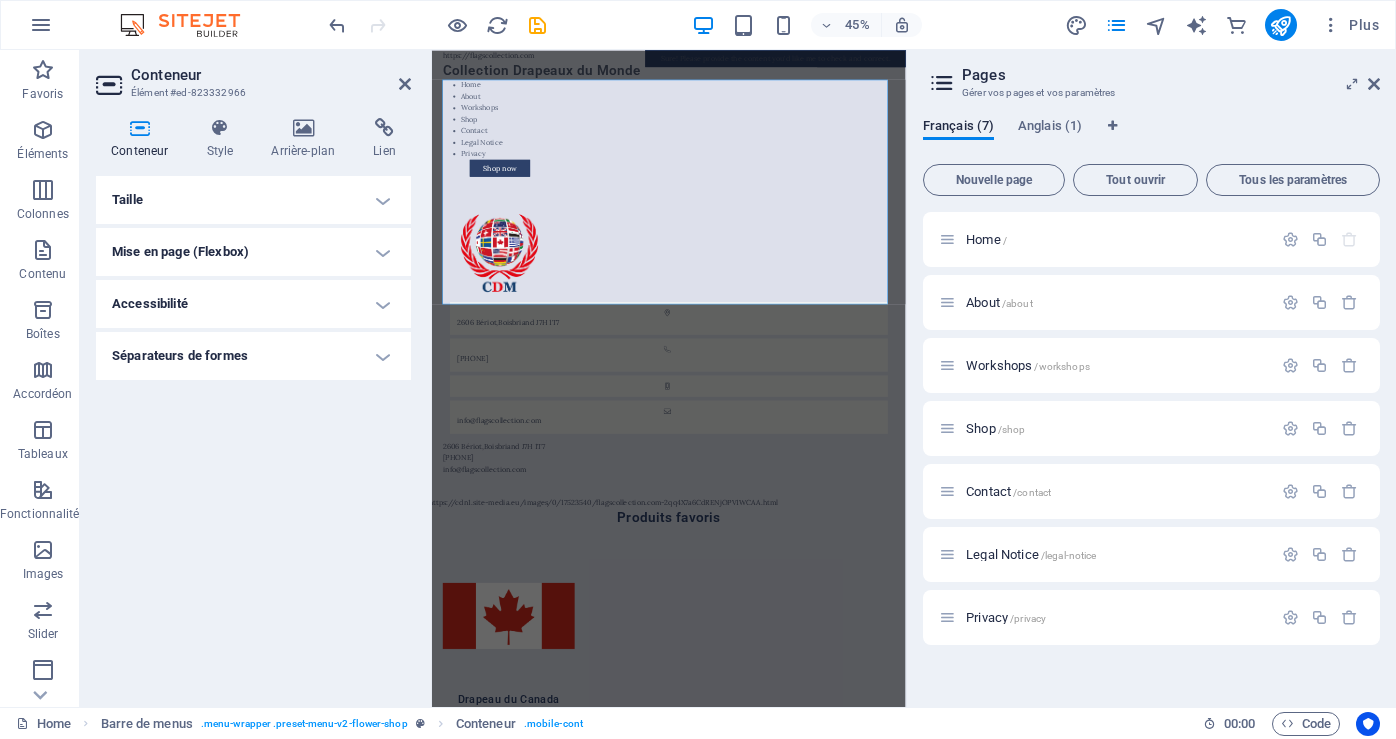 click on "Mise en page (Flexbox)" at bounding box center [253, 252] 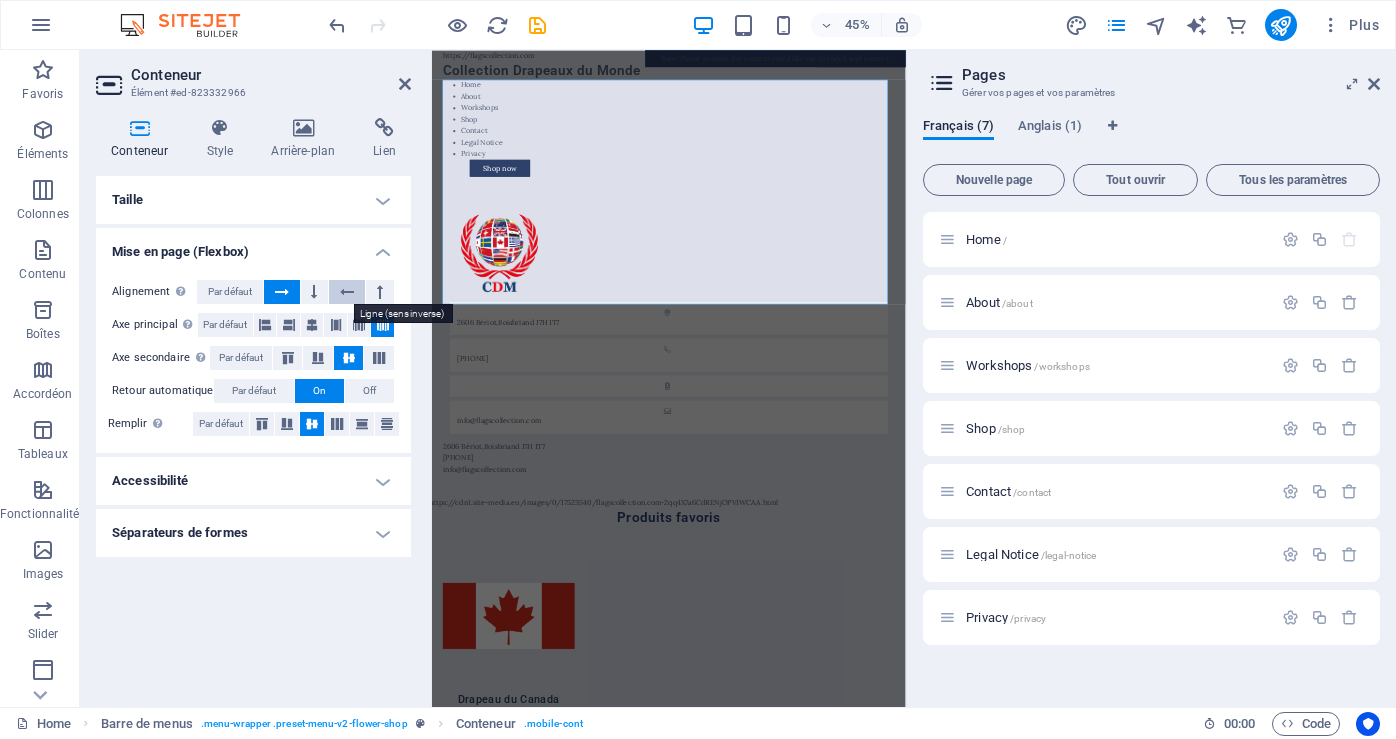 click at bounding box center (347, 292) 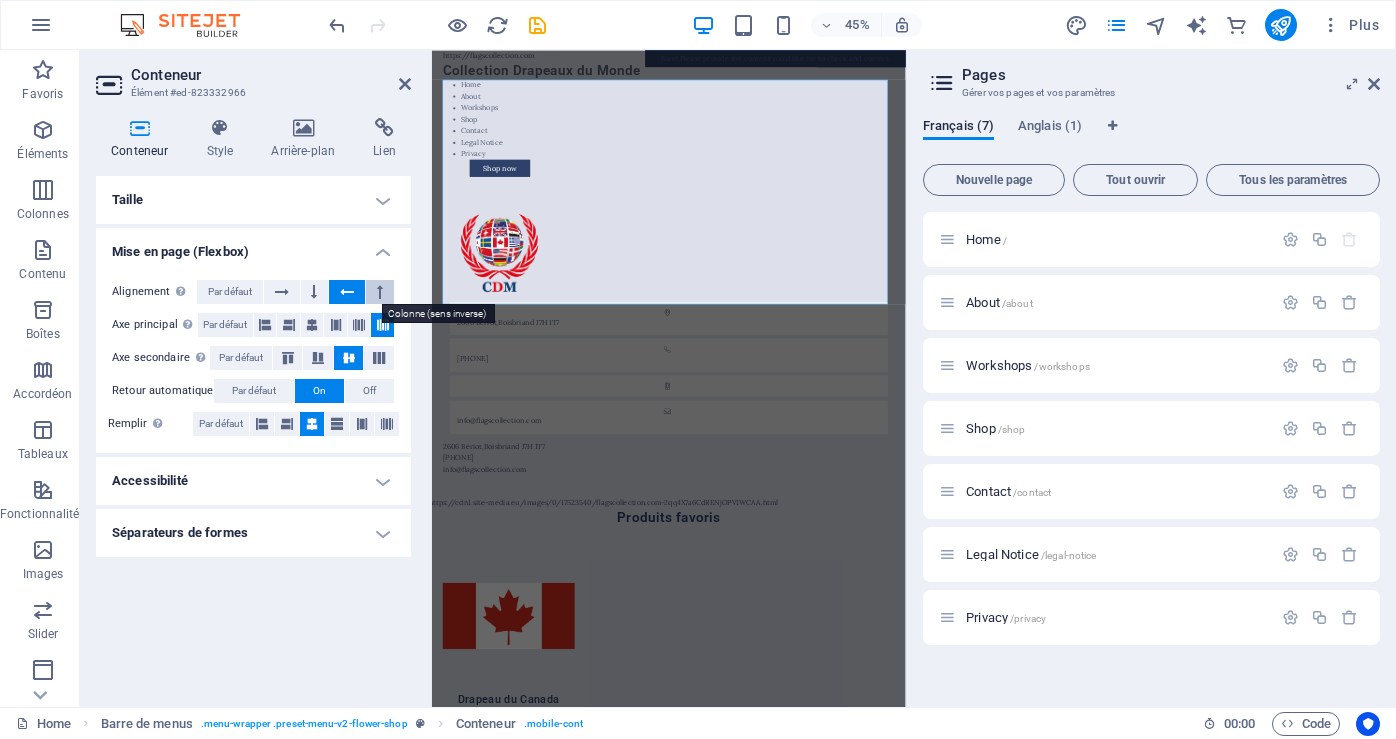 click at bounding box center (380, 292) 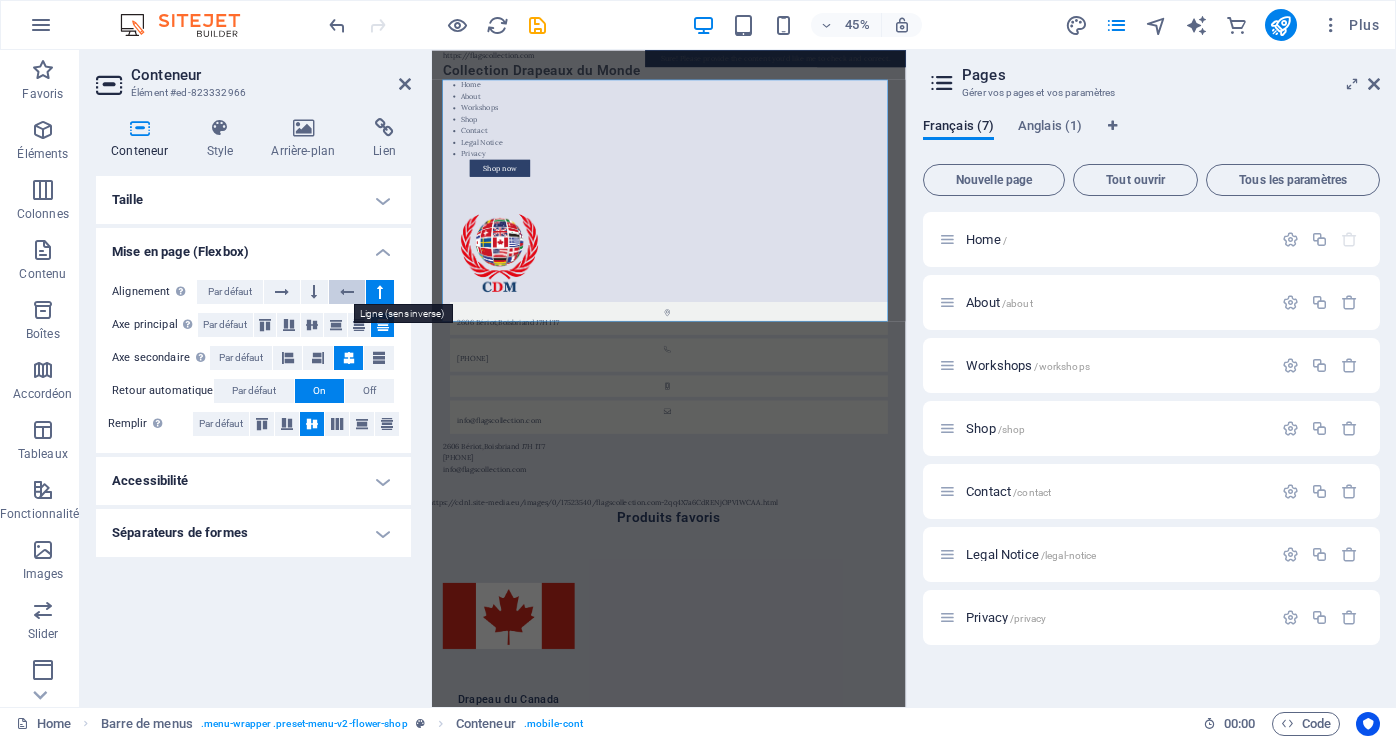 click at bounding box center [347, 292] 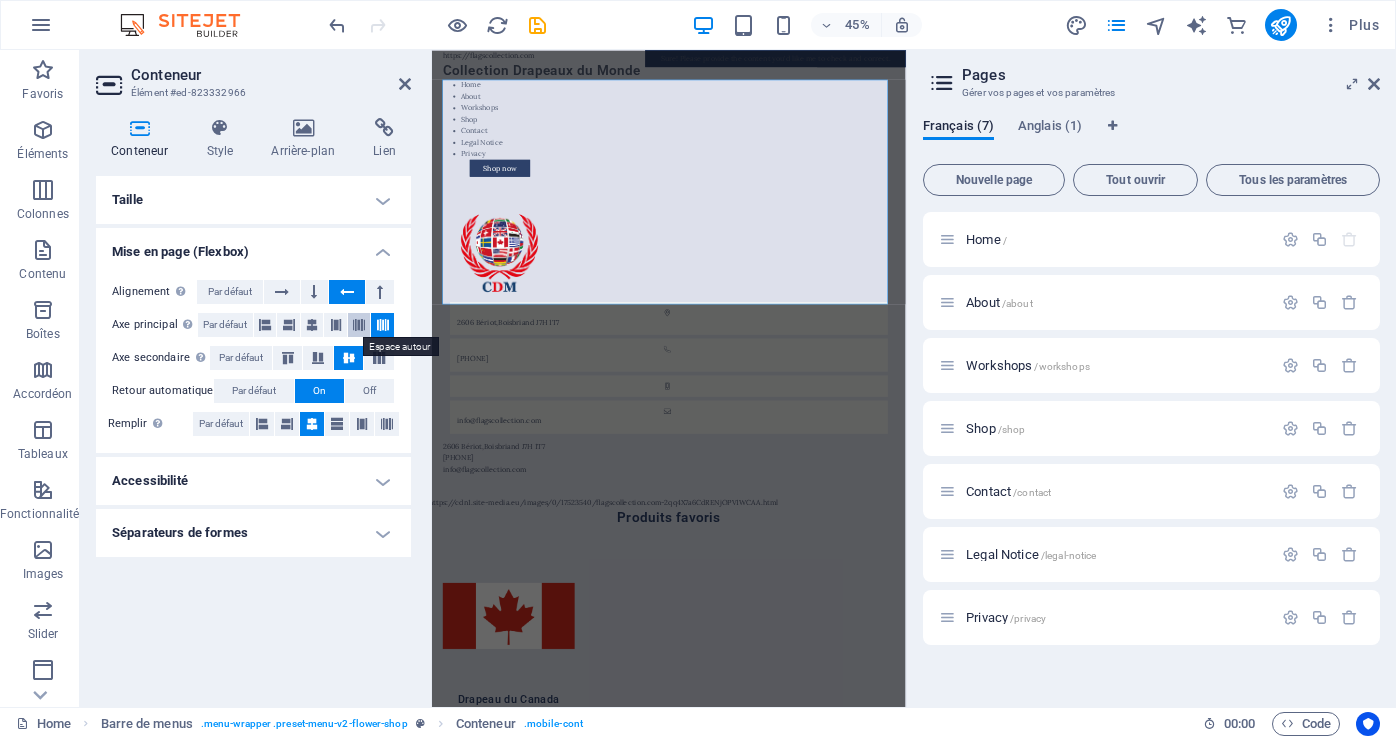click at bounding box center (359, 325) 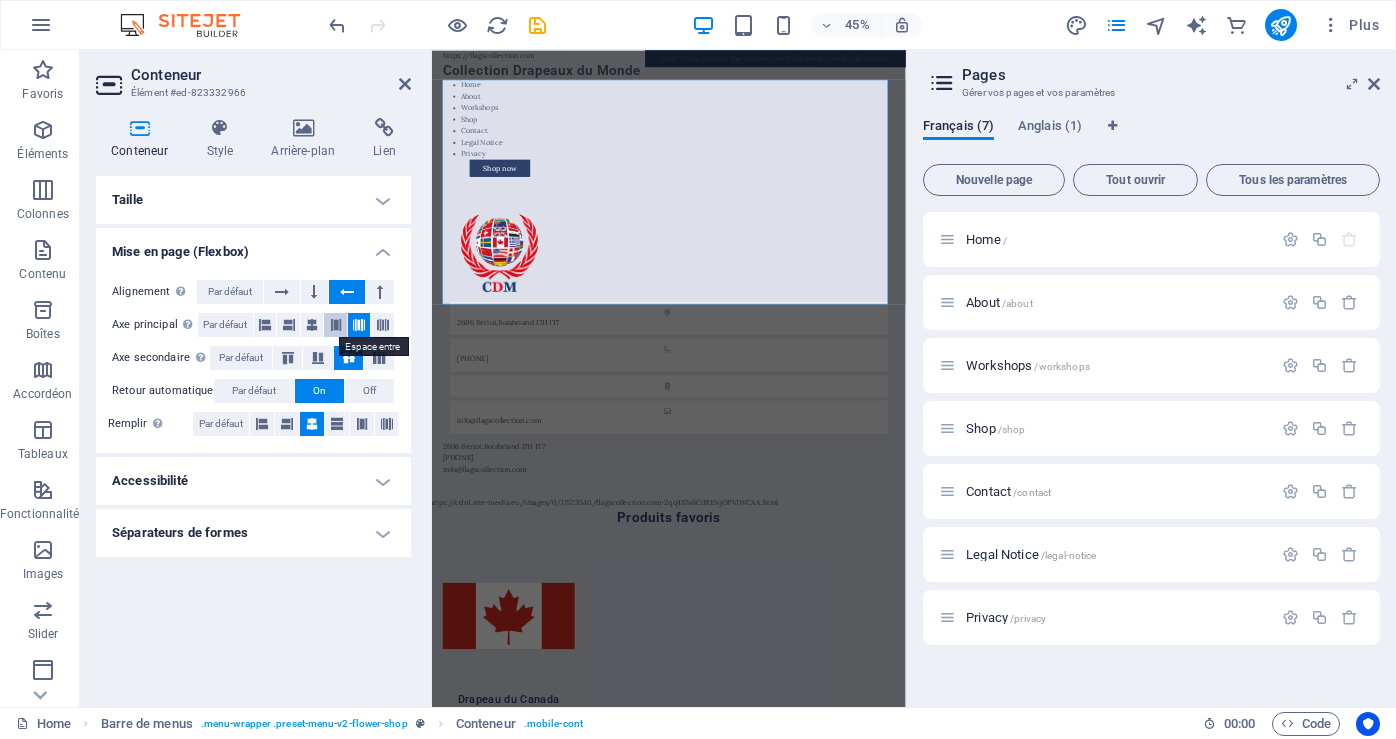 click at bounding box center (336, 325) 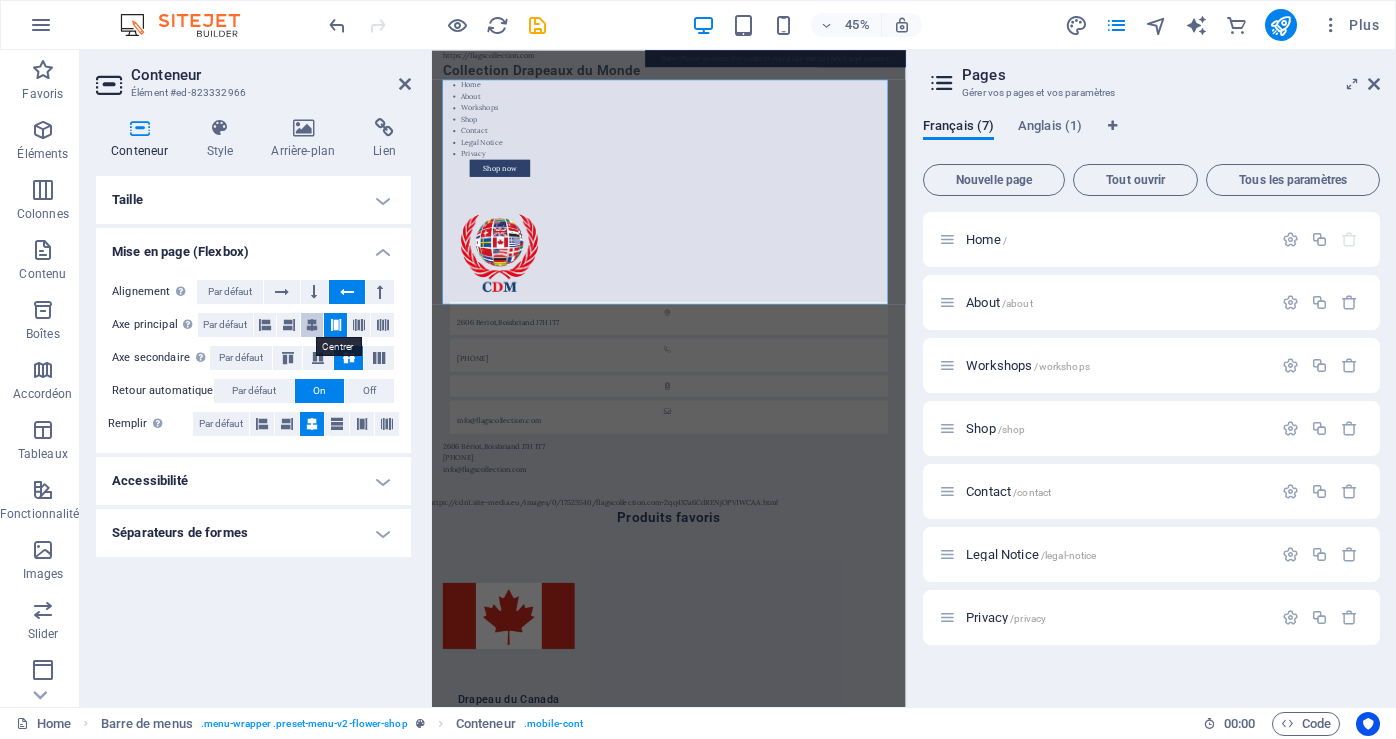 click at bounding box center (312, 325) 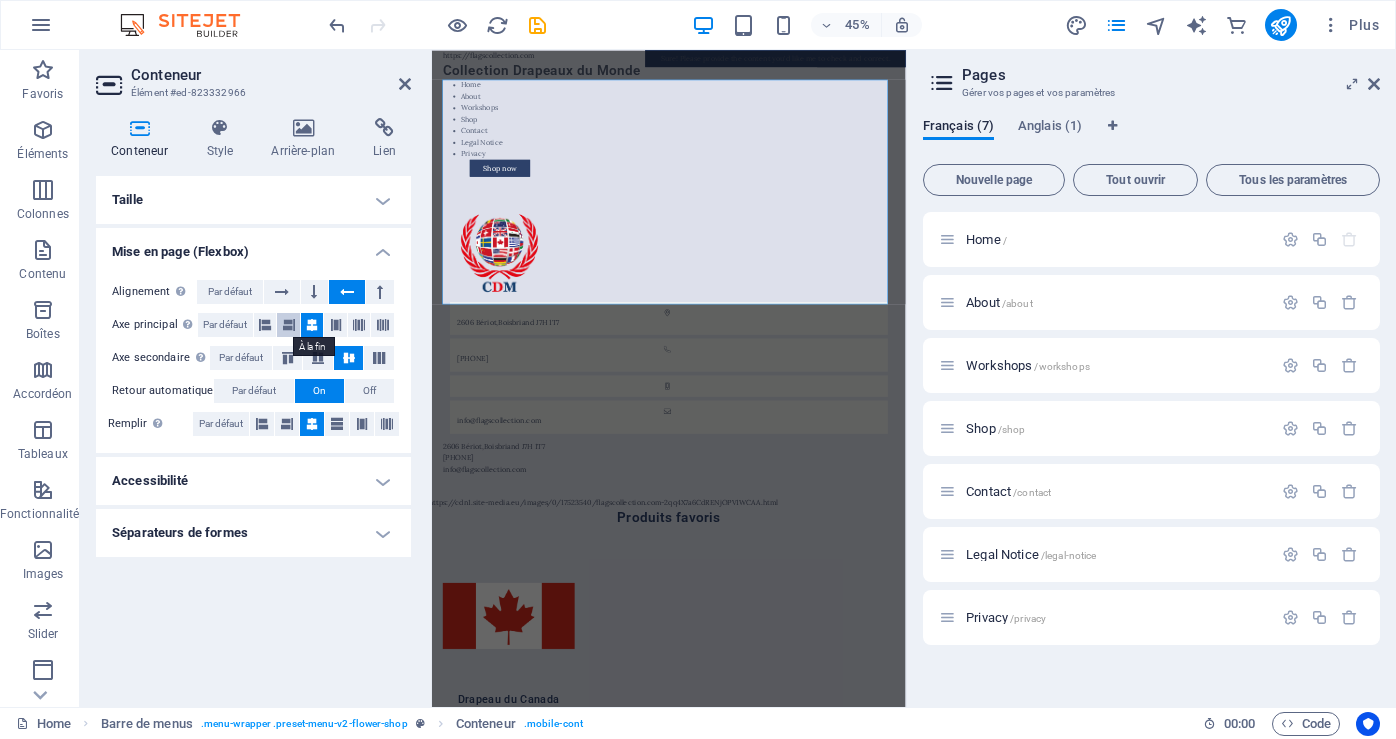 click at bounding box center (289, 325) 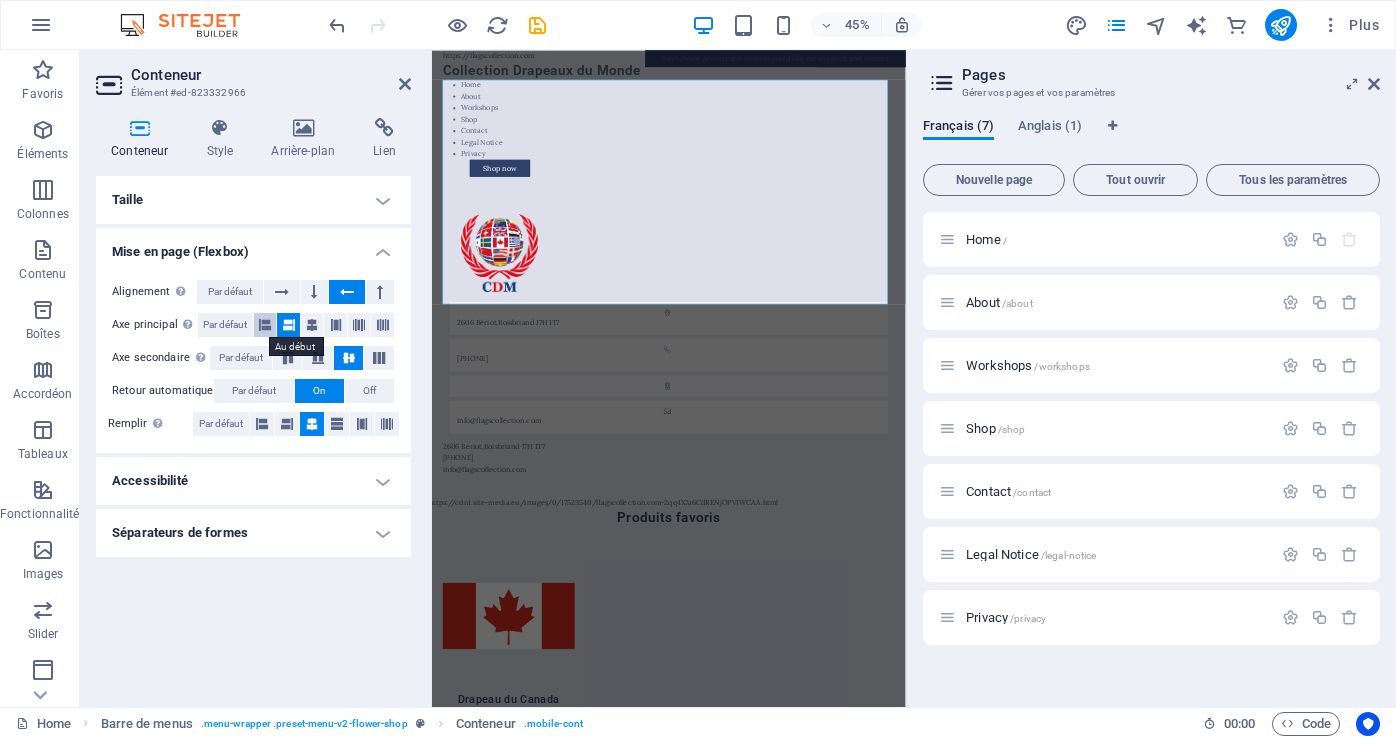 click at bounding box center [265, 325] 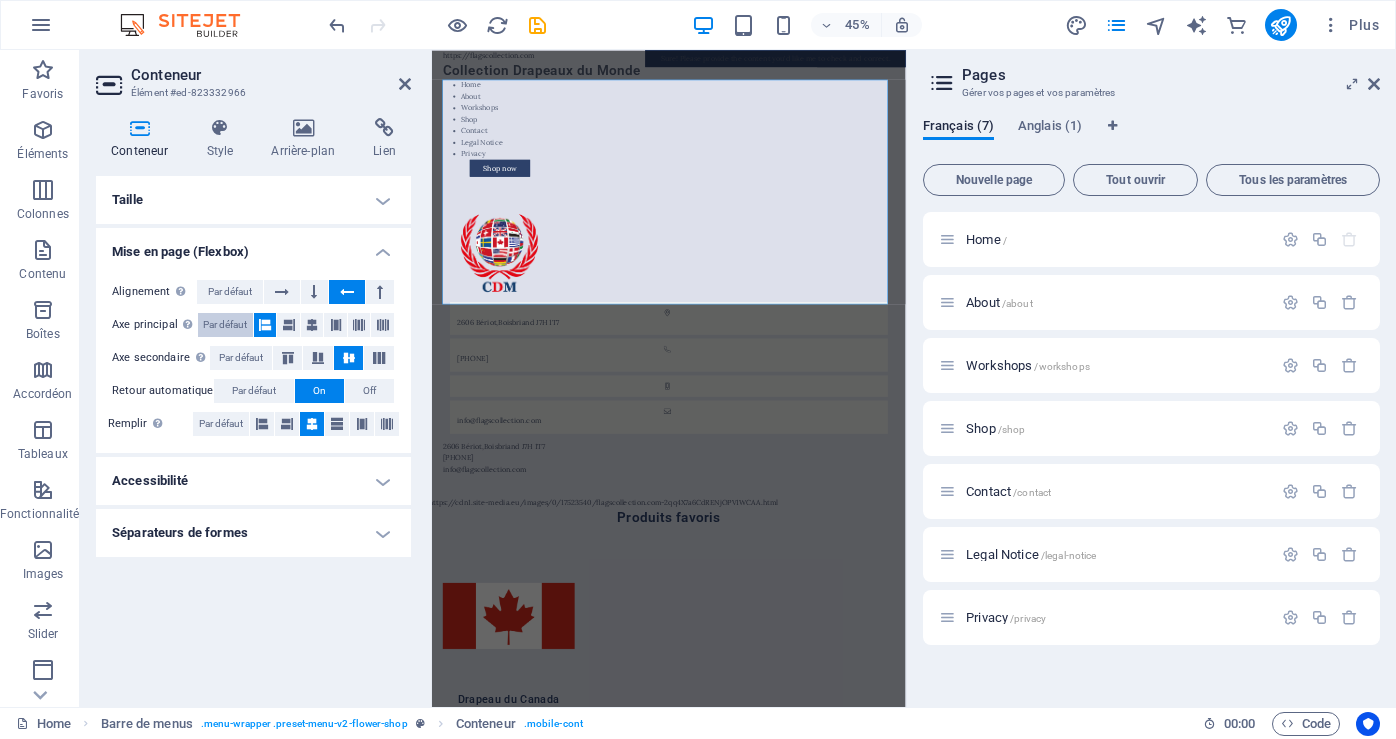 click on "Par défaut" at bounding box center [225, 325] 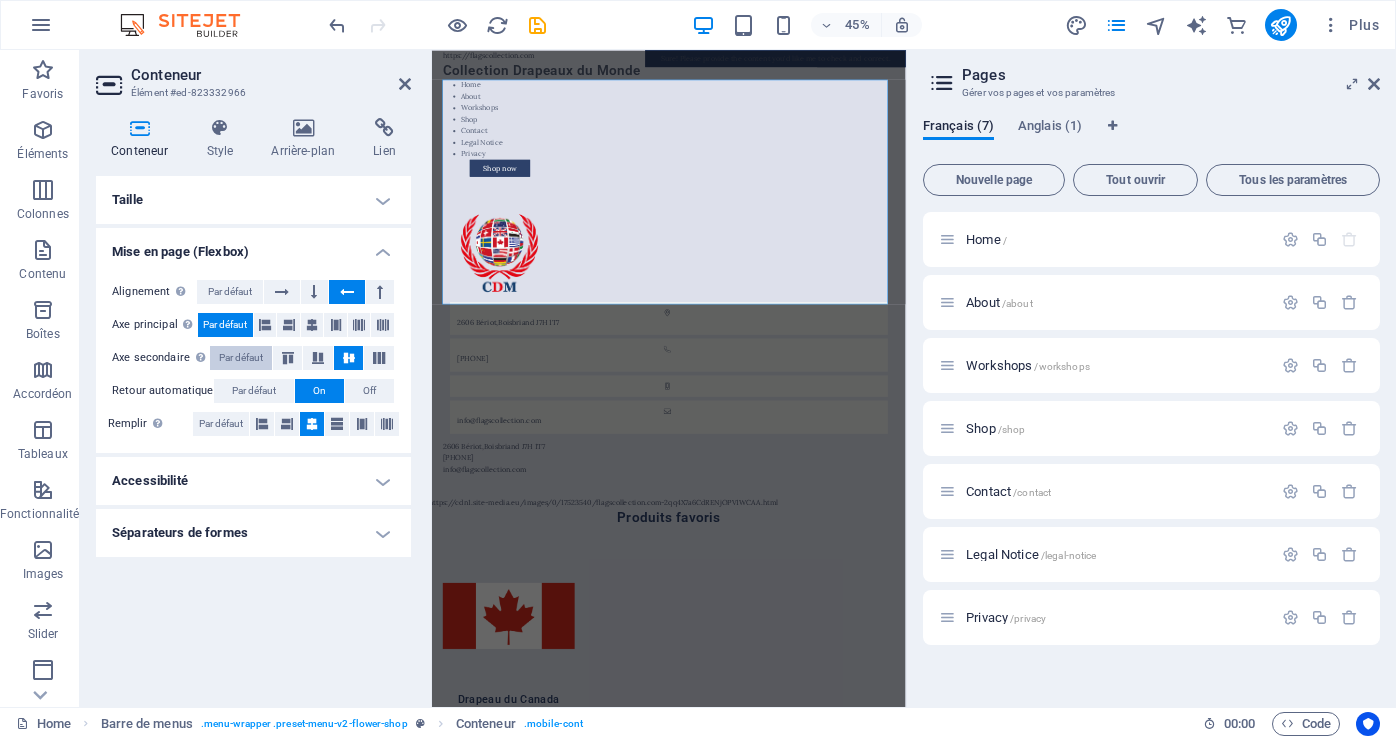 click on "Par défaut" at bounding box center (241, 358) 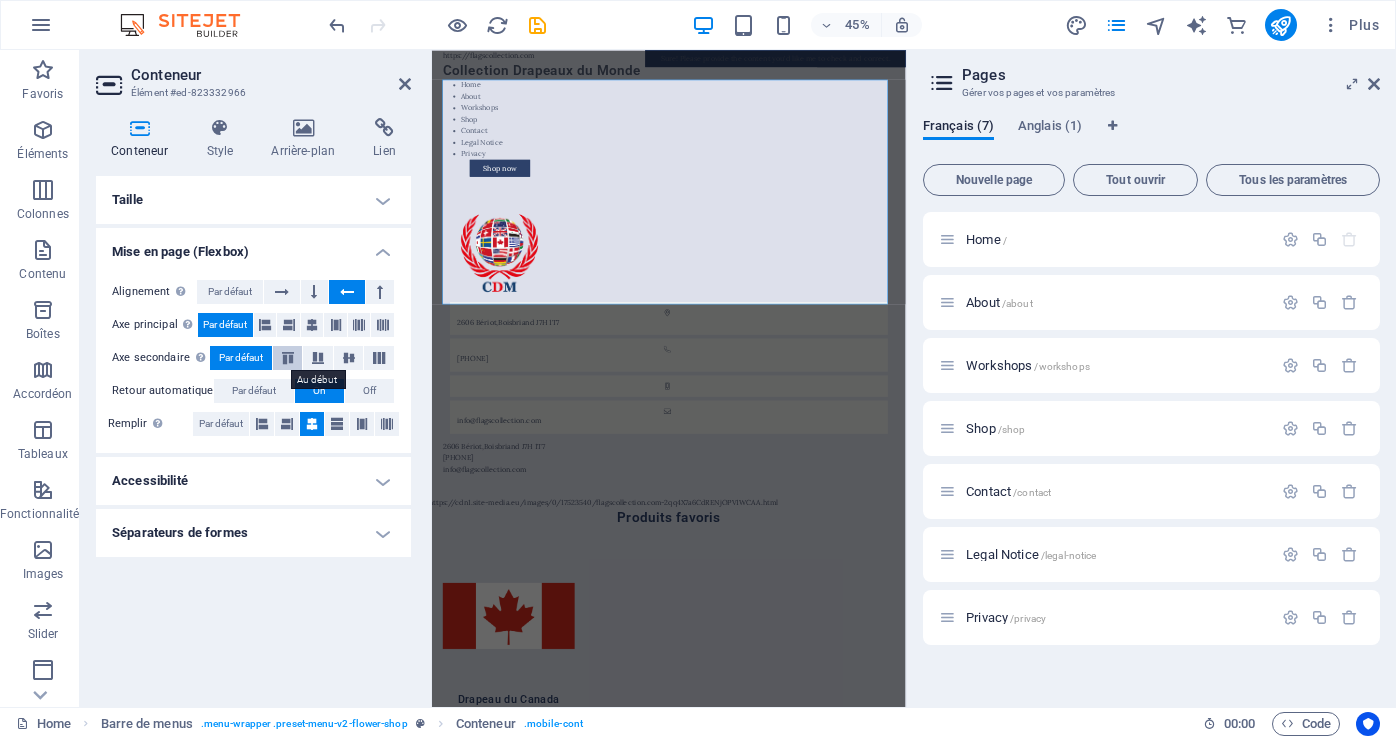 click at bounding box center (288, 358) 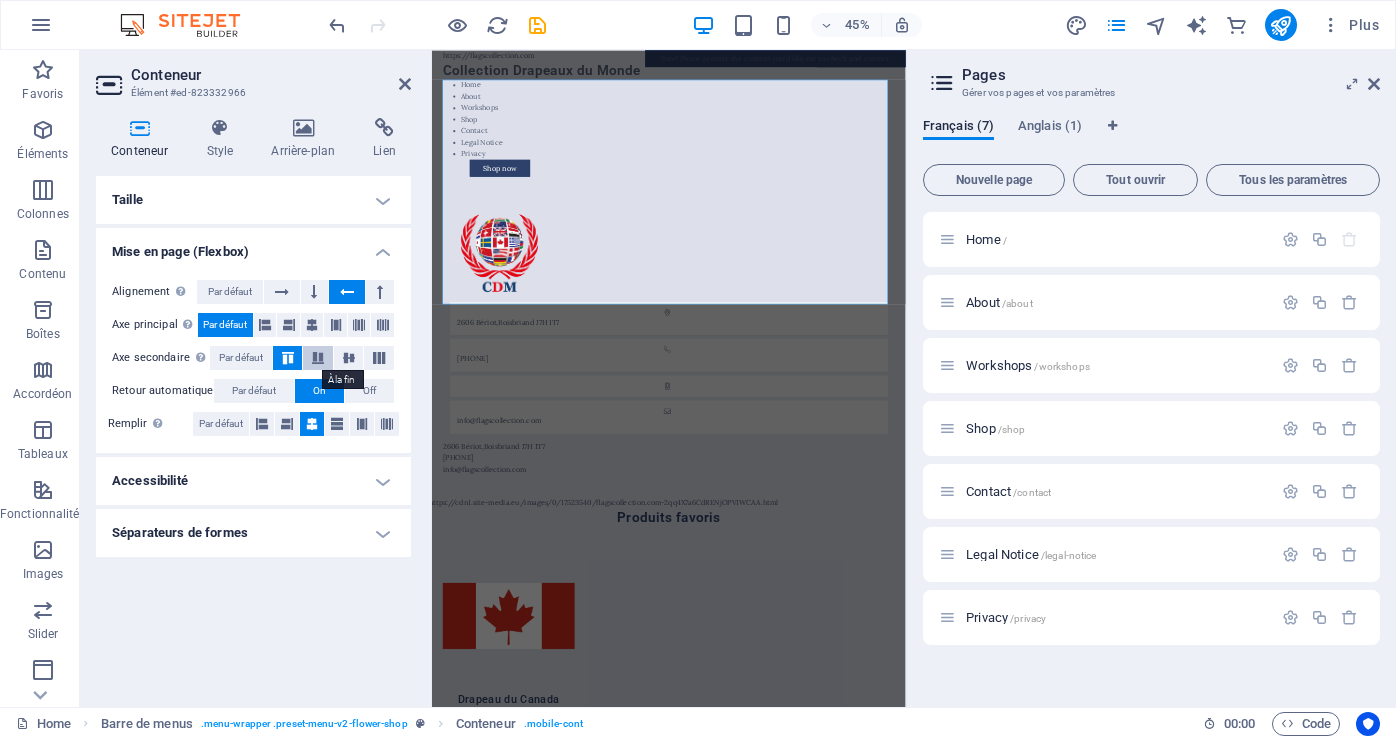 click at bounding box center [318, 358] 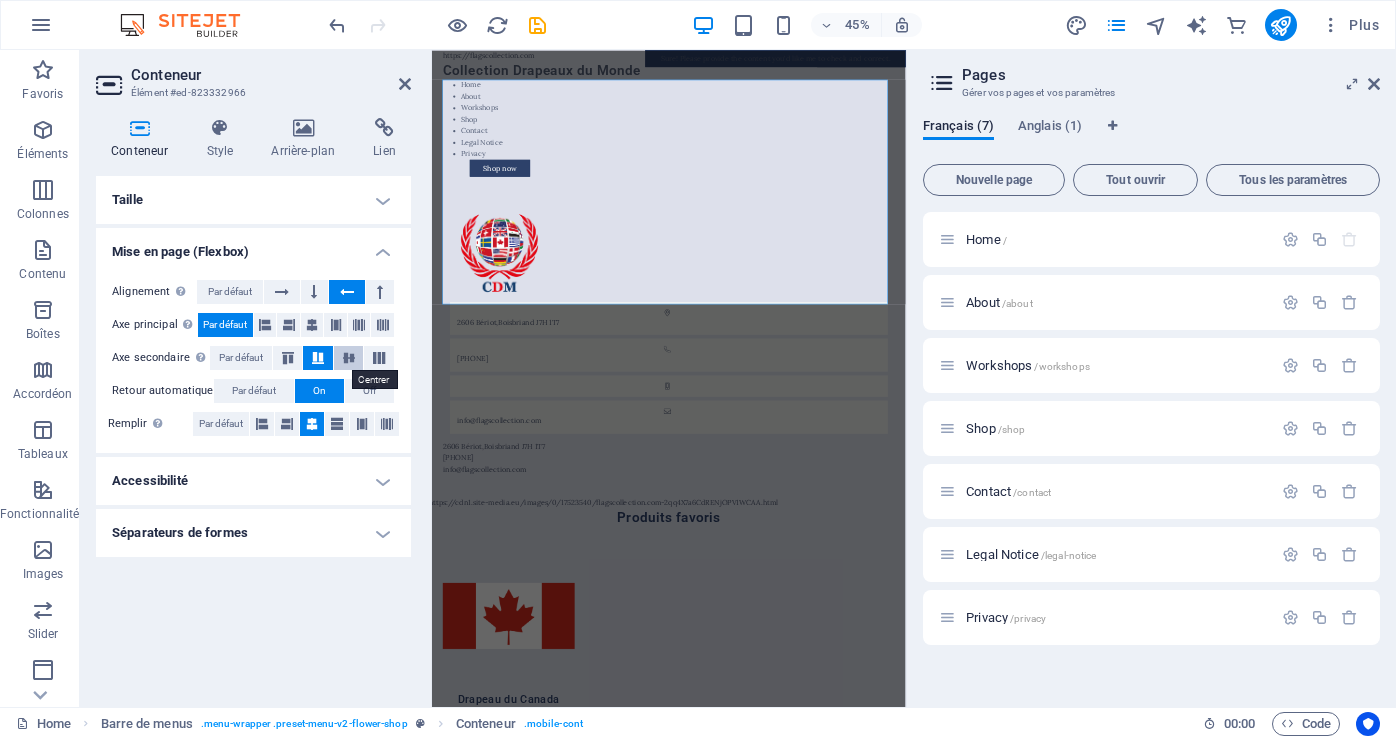 click at bounding box center (349, 358) 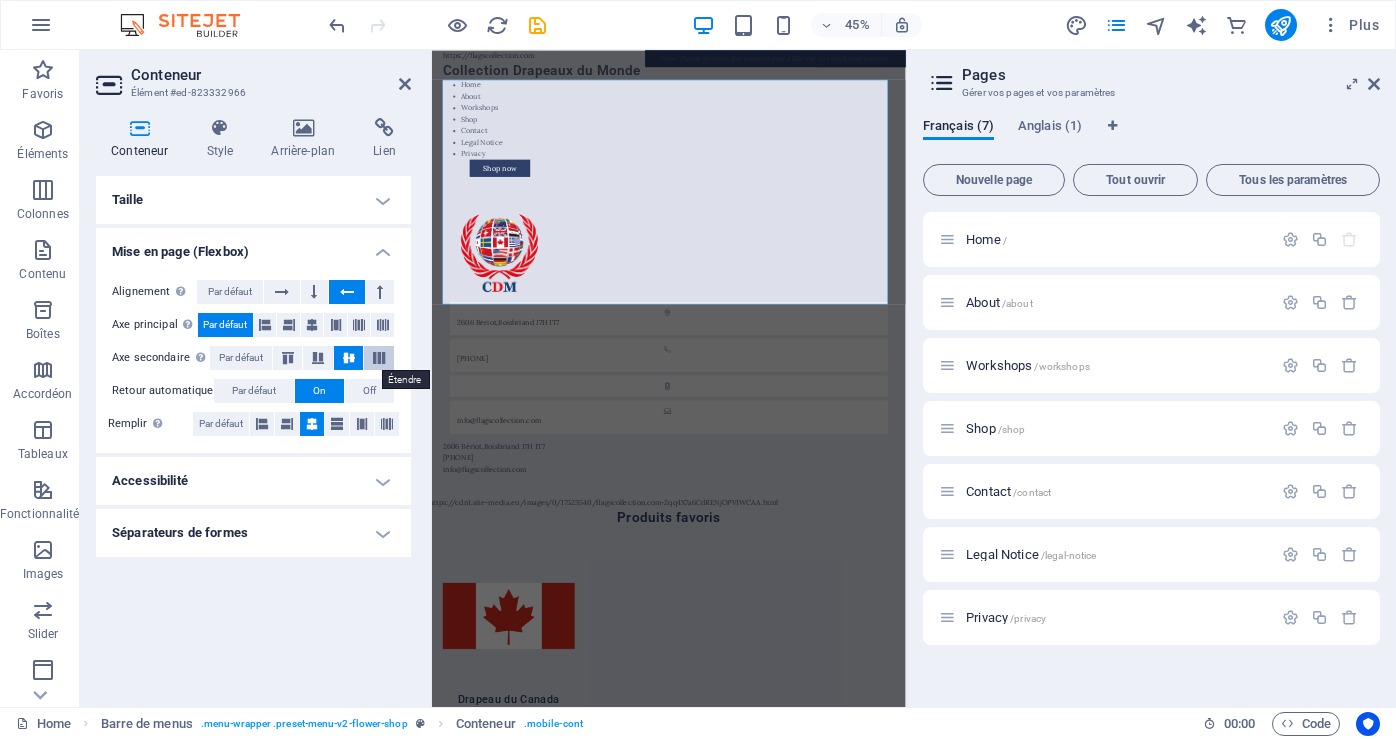click at bounding box center [379, 358] 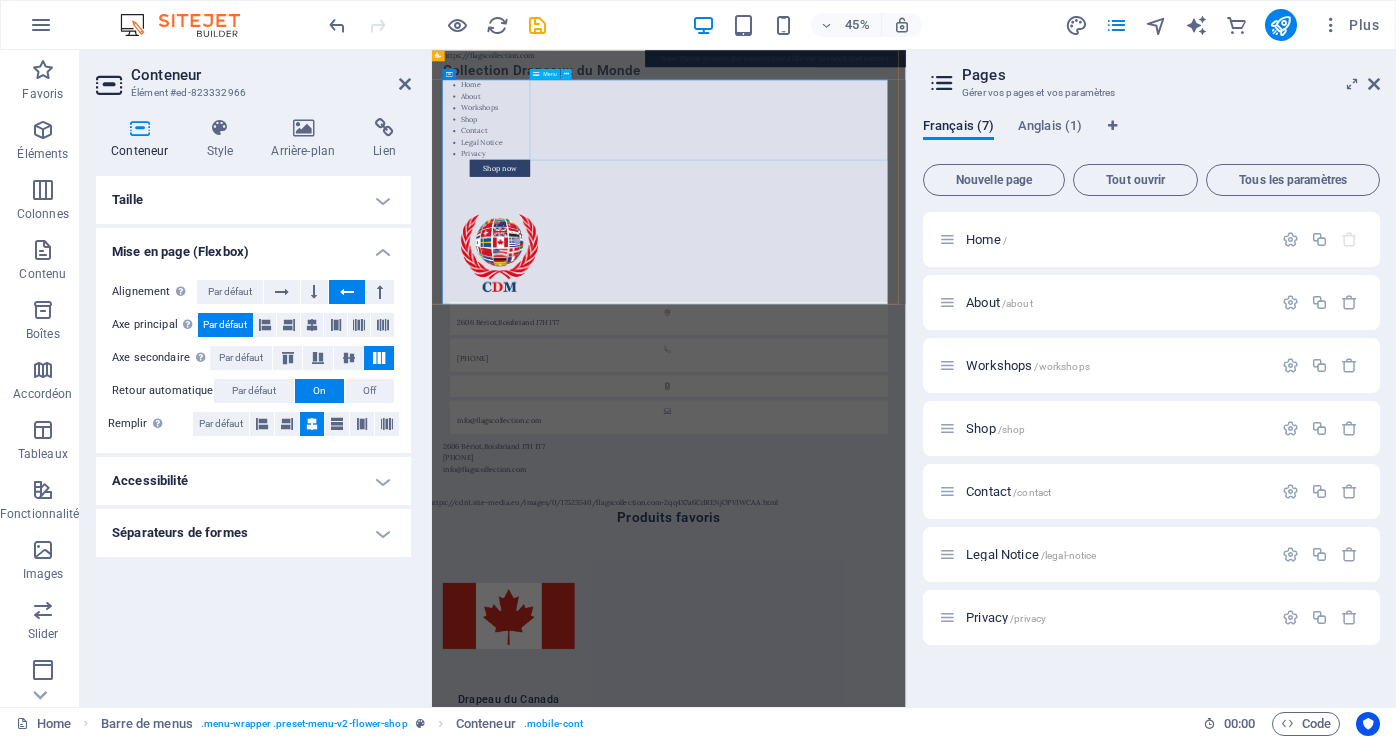 click on "Home About Workshops Shop Contact Legal Notice Privacy" at bounding box center (958, 204) 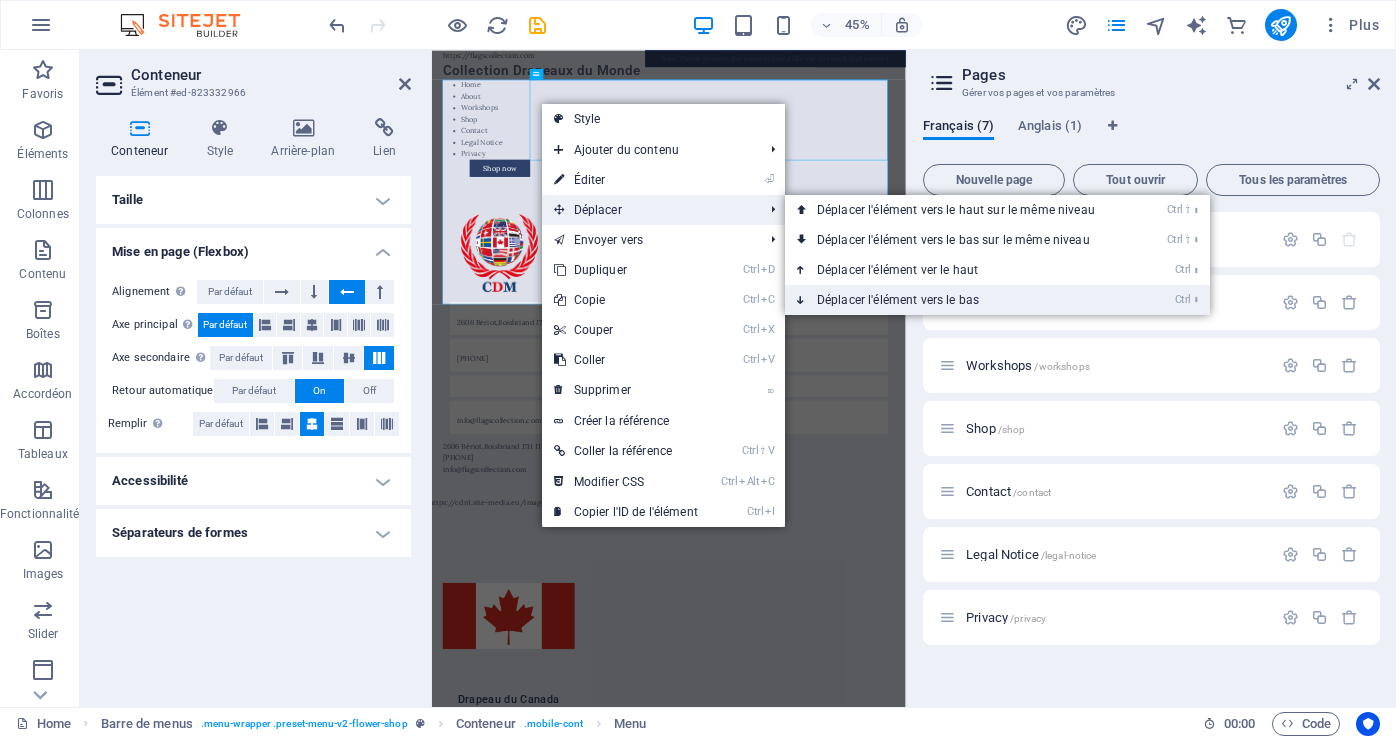 click on "Ctrl ⬇  Déplacer l'élément vers le bas" at bounding box center [960, 300] 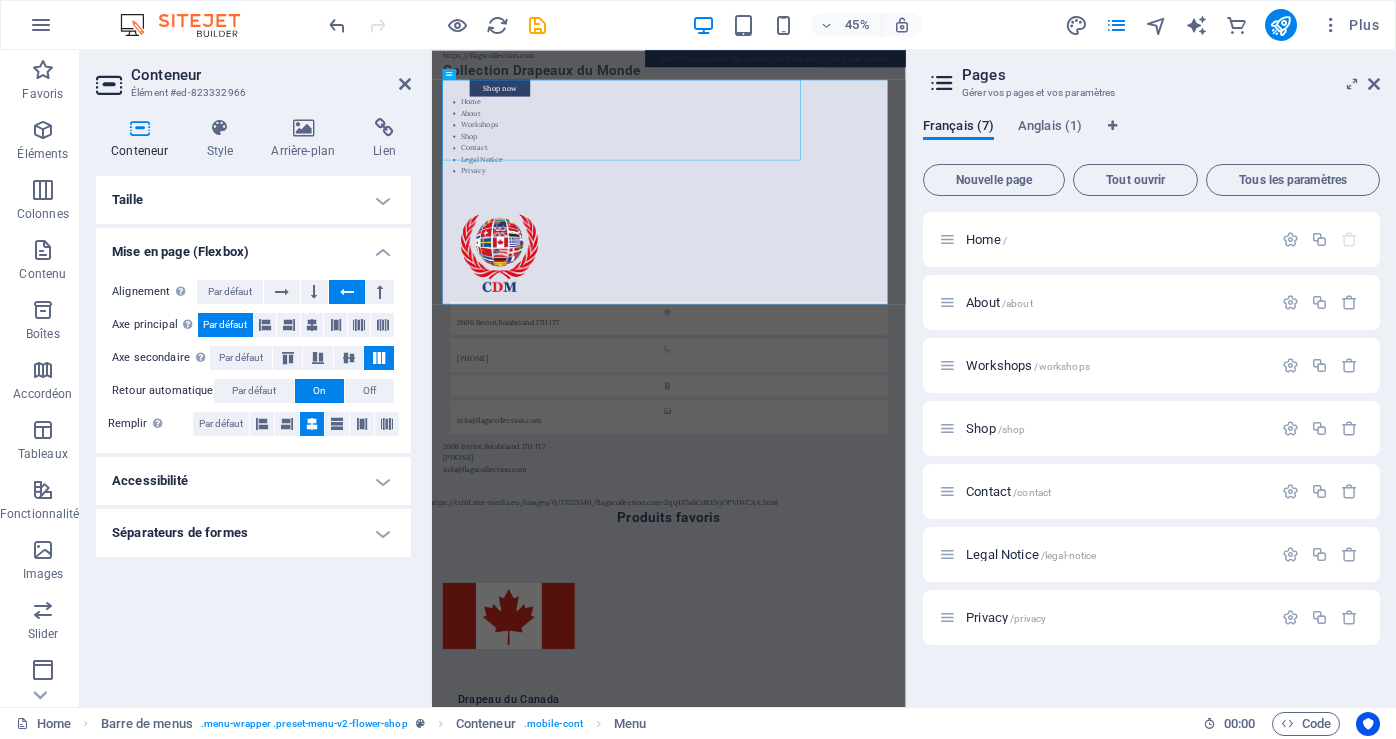 click on "Conteneur" at bounding box center (143, 139) 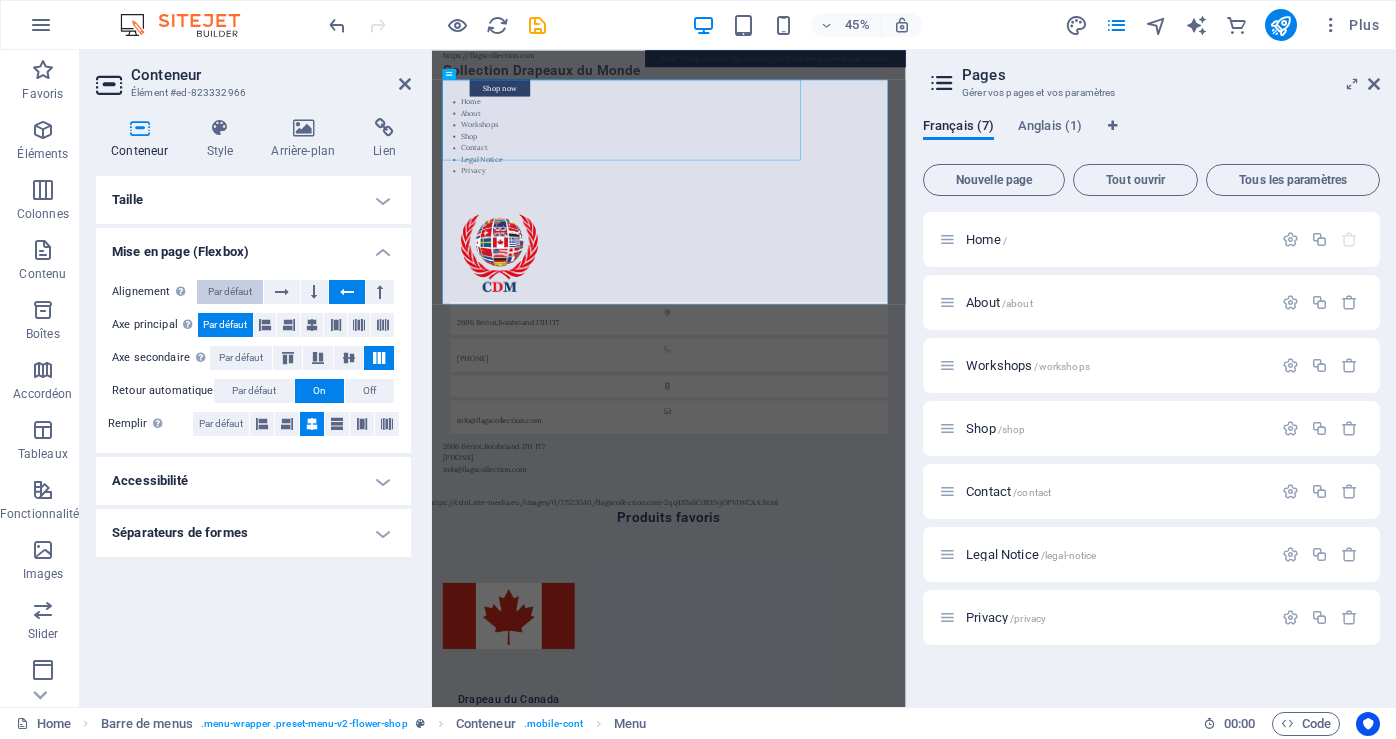 click on "Par défaut" at bounding box center [230, 292] 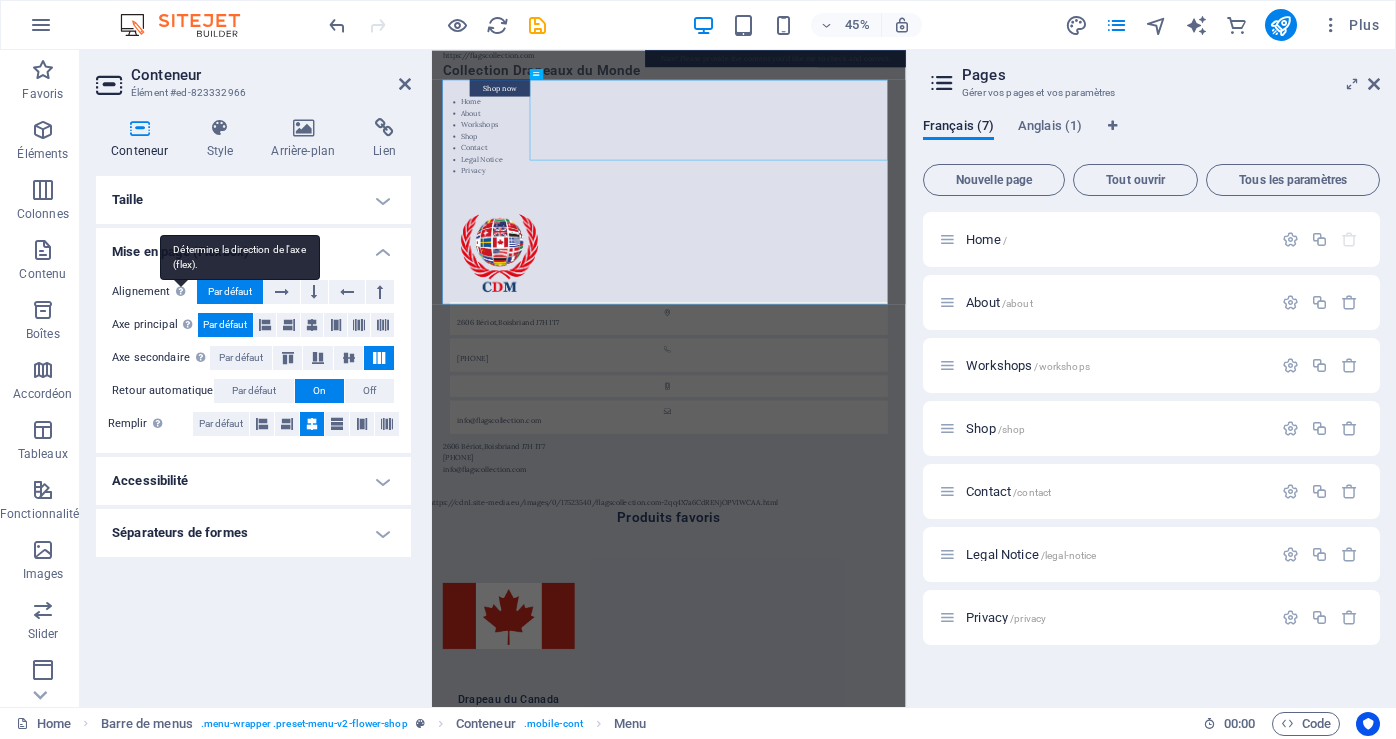 click at bounding box center [180, 291] 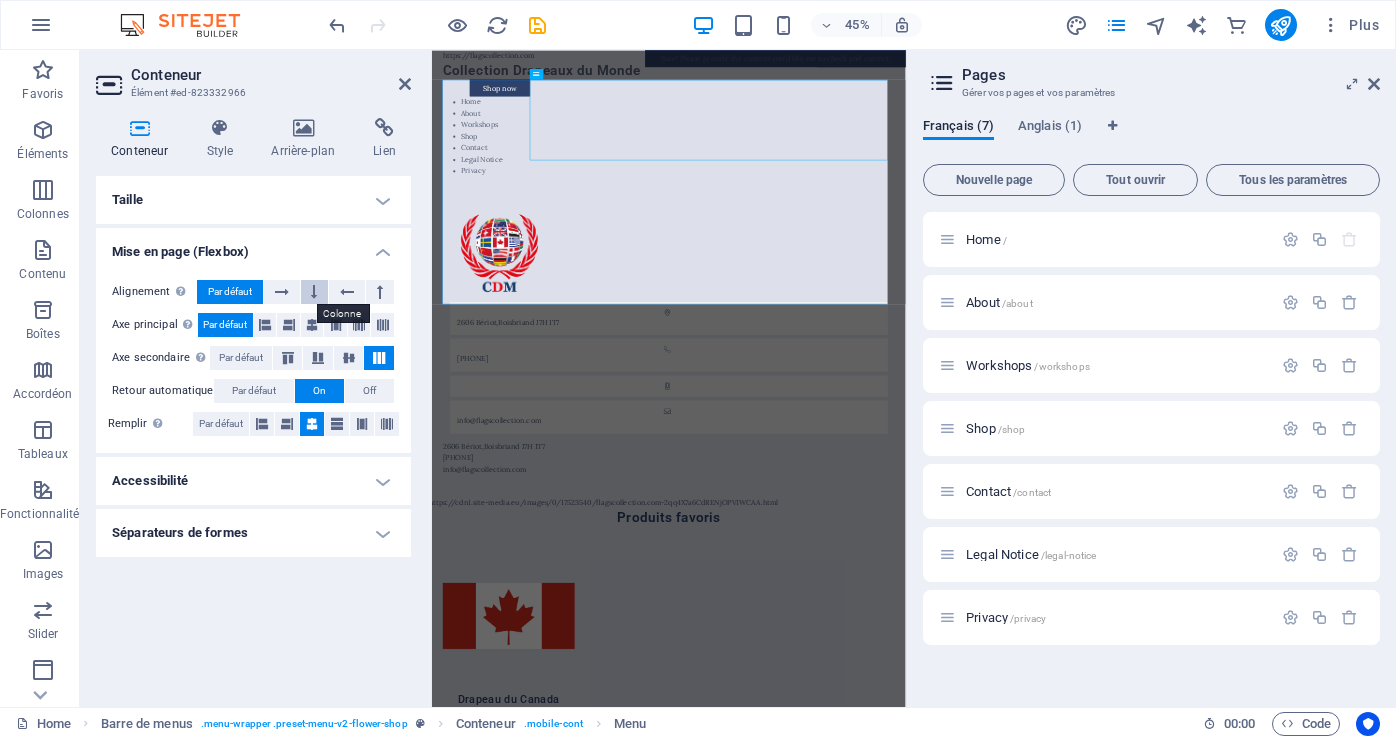click at bounding box center (314, 292) 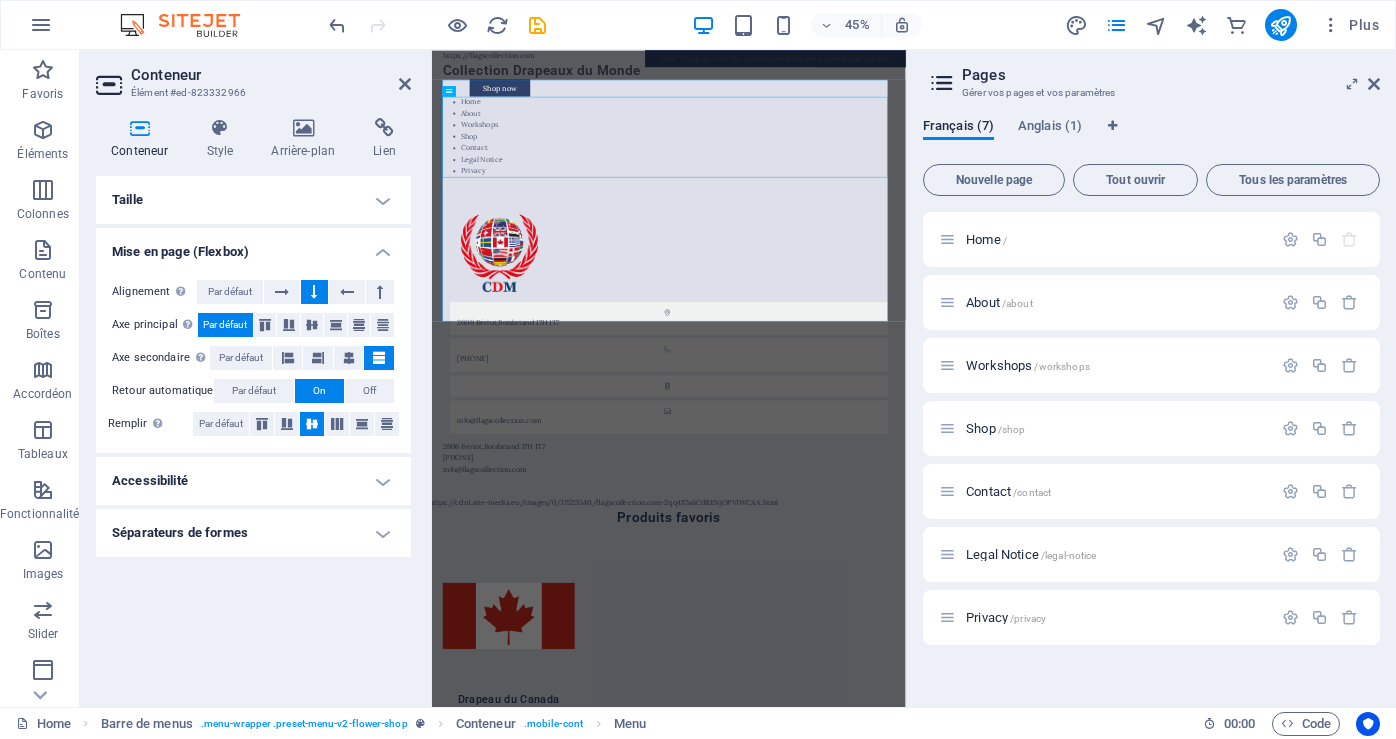 click at bounding box center [315, 292] 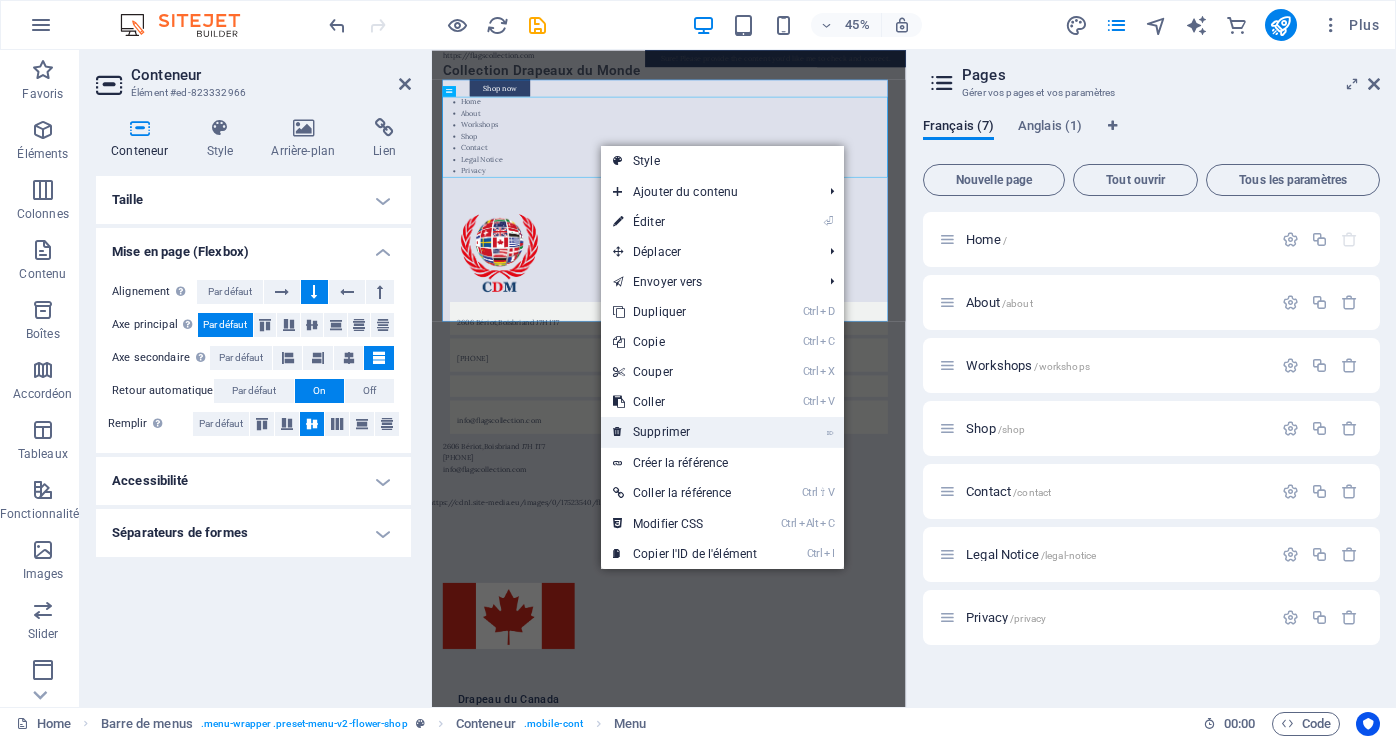 click on "⌦  Supprimer" at bounding box center [685, 432] 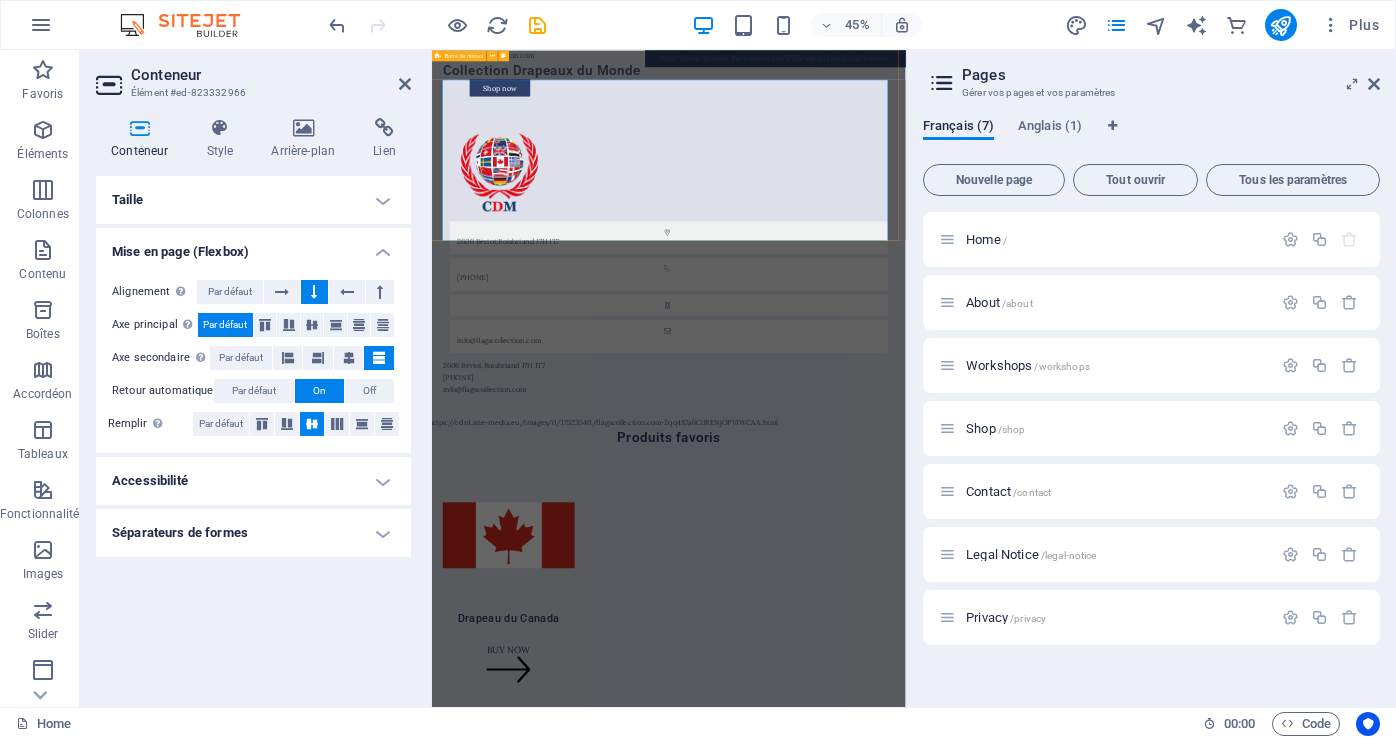click on "https://flagscollection.com Collection Drapeaux du Monde Shop now [NUMBER] [STREET], [CITY] [POSTAL_CODE] [PHONE] [EMAIL] [NUMBER] [STREET], [CITY] [POSTAL_CODE] [PHONE] [EMAIL]" at bounding box center (958, 433) 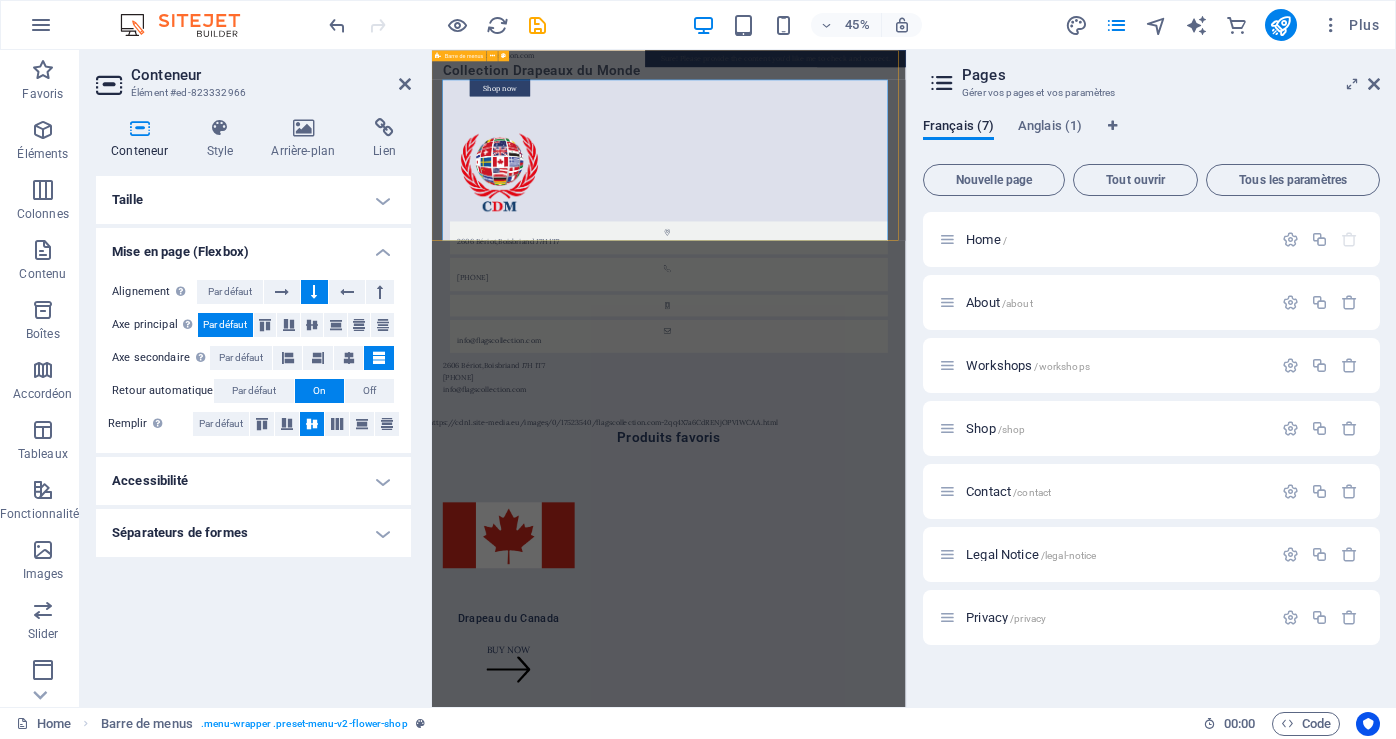 click on "https://flagscollection.com Collection Drapeaux du Monde Shop now [NUMBER] [STREET], [CITY] [POSTAL_CODE] [PHONE] [EMAIL] [NUMBER] [STREET], [CITY] [POSTAL_CODE] [PHONE] [EMAIL]" at bounding box center [958, 433] 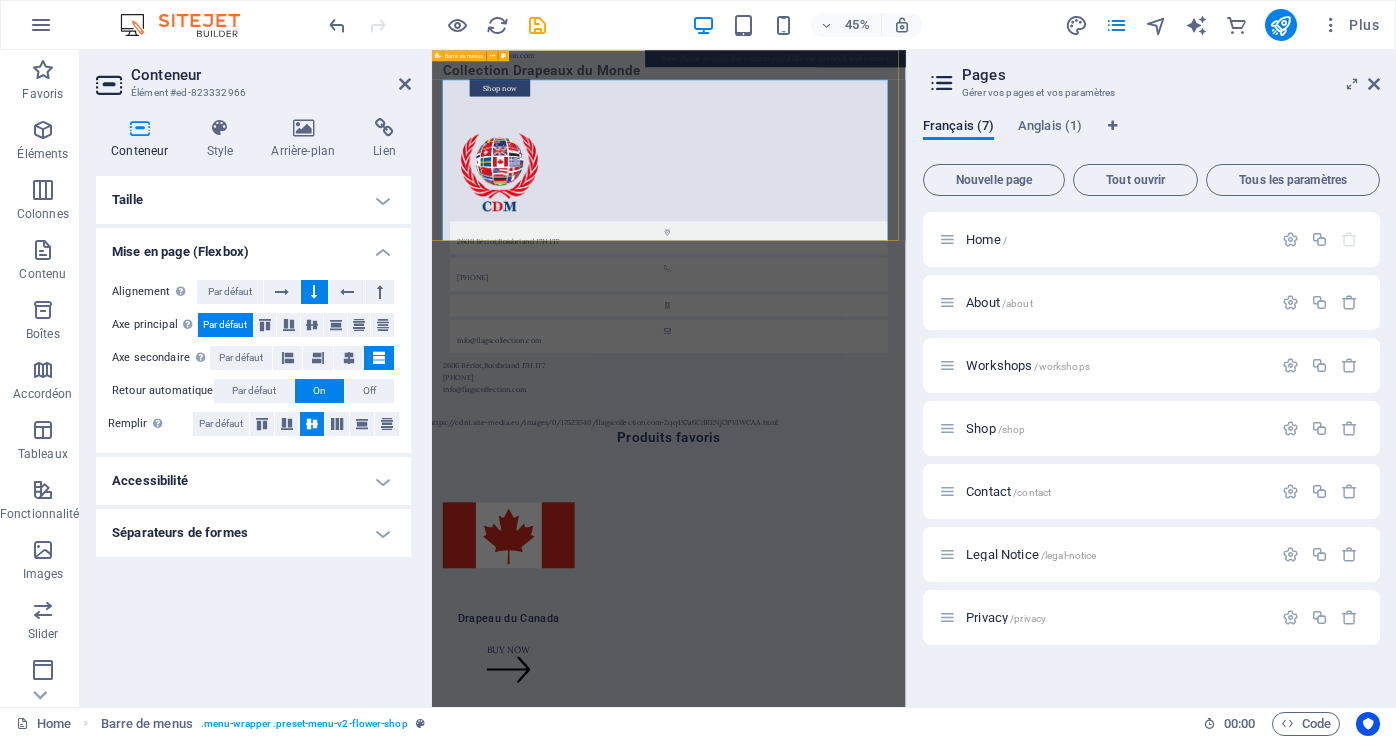 select on "header" 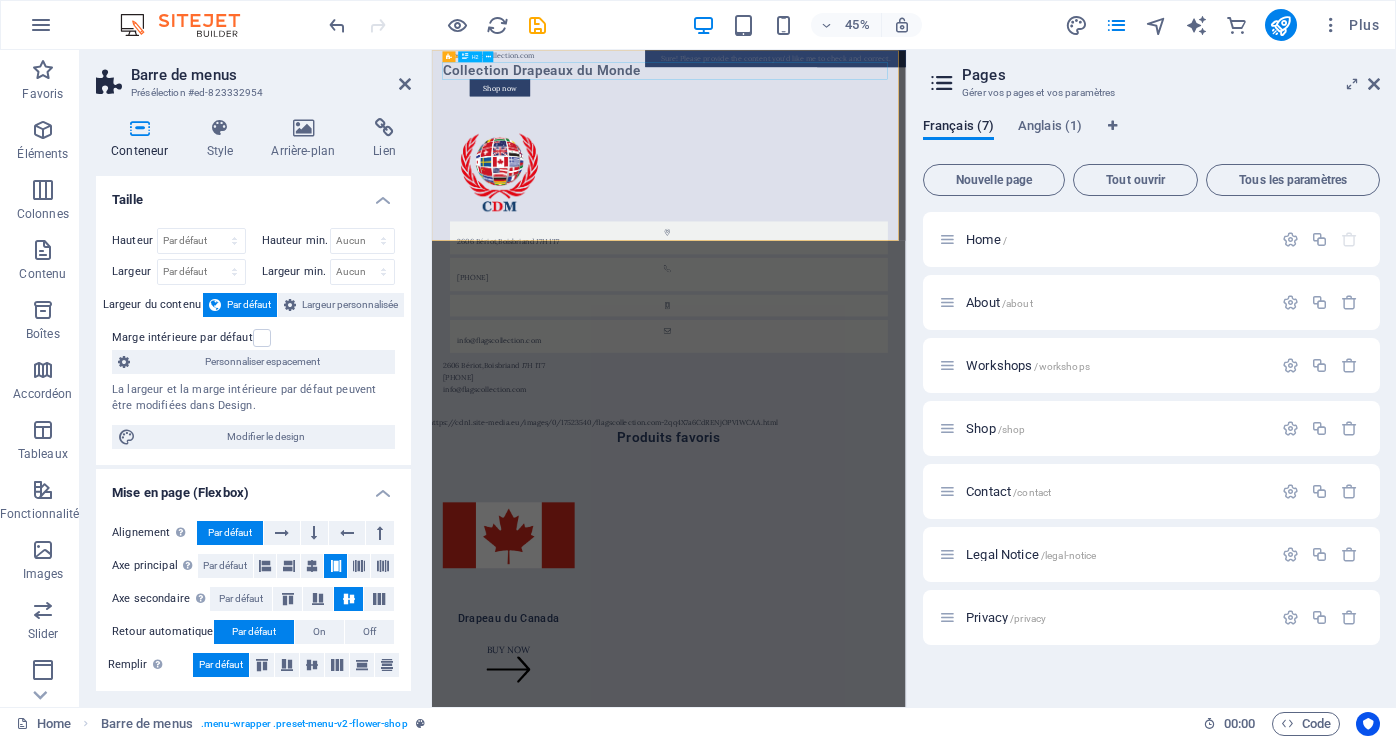 click on "Collection Drapeaux du Monde" at bounding box center [958, 95] 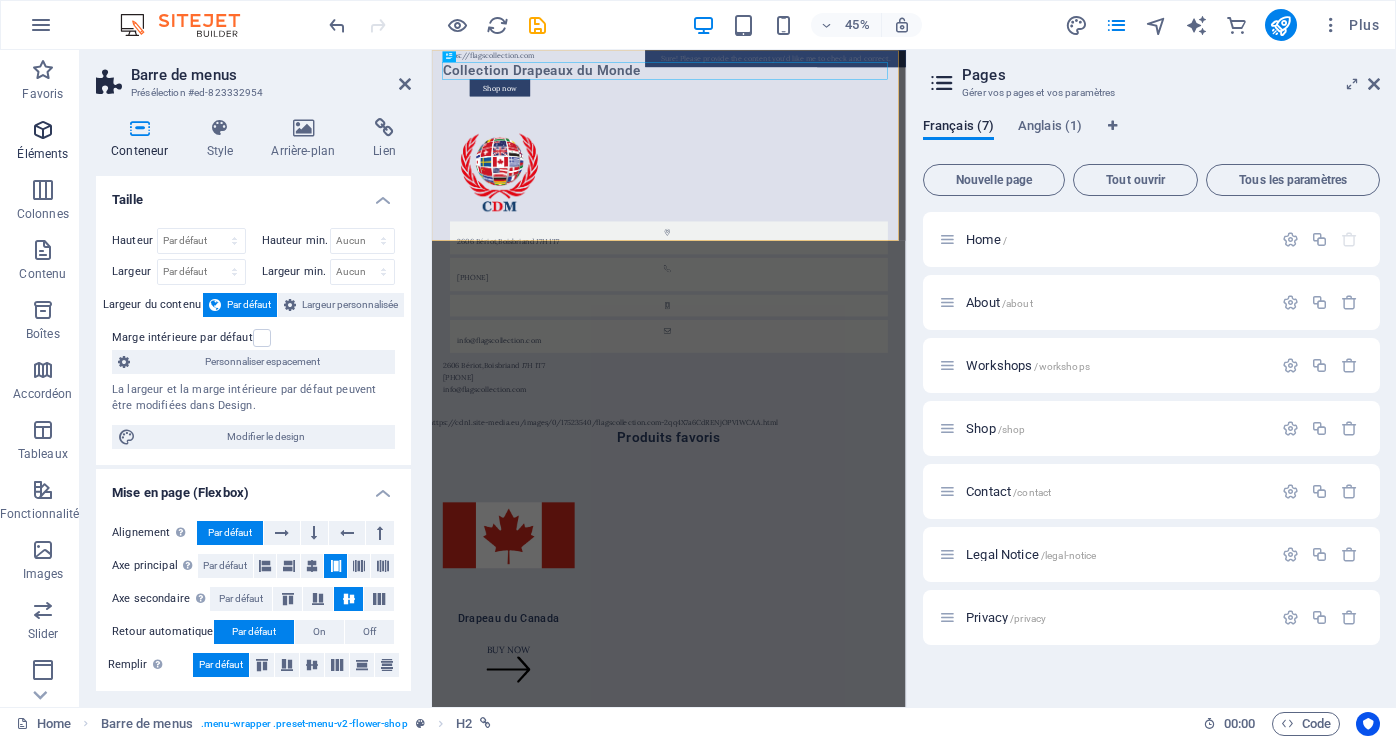 click on "Éléments" at bounding box center (42, 154) 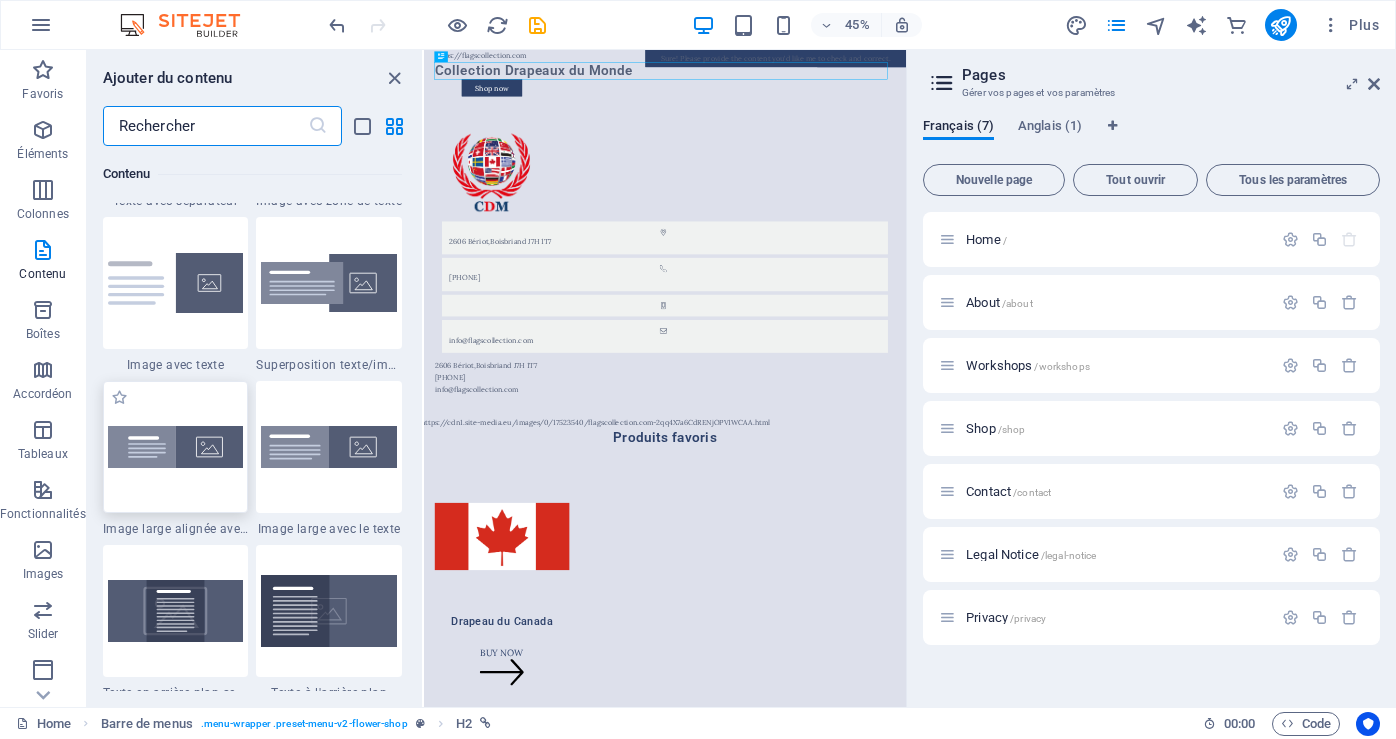 scroll, scrollTop: 4213, scrollLeft: 0, axis: vertical 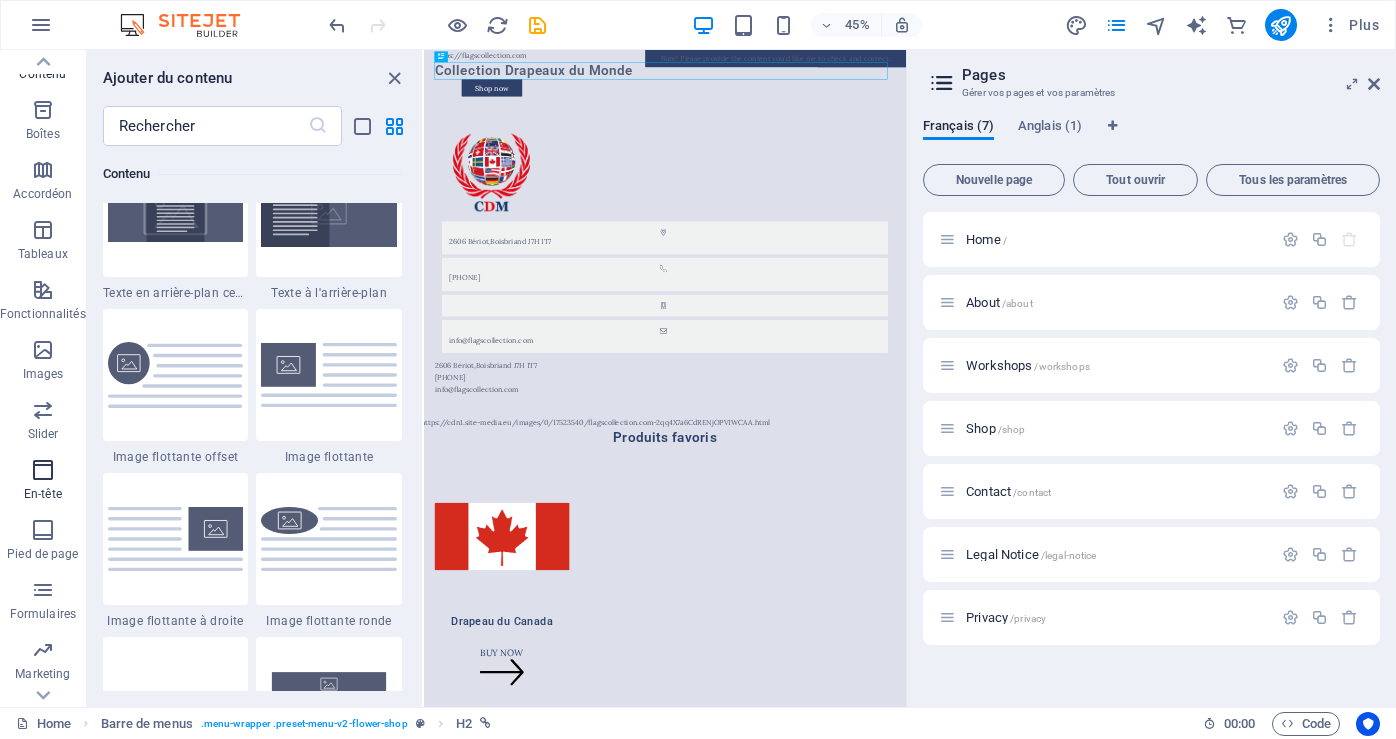 click at bounding box center [43, 470] 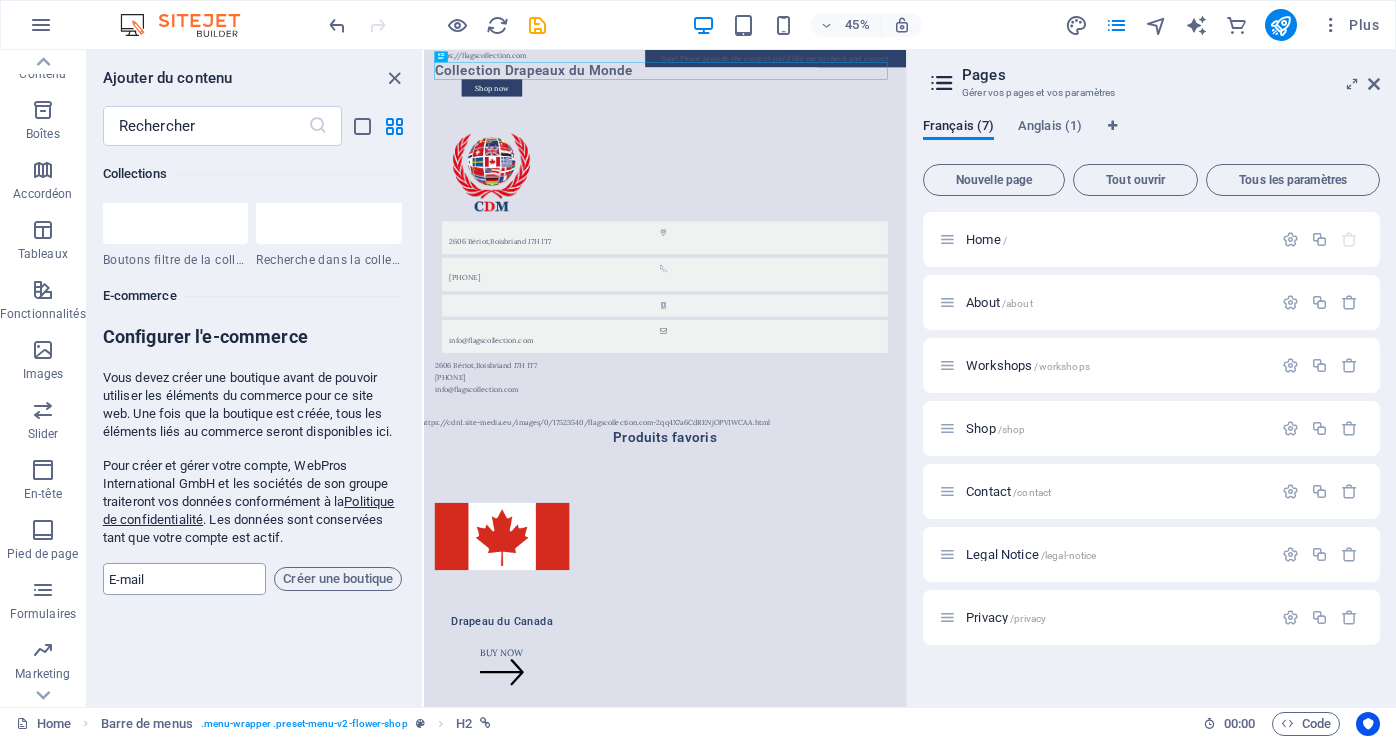 scroll, scrollTop: 19242, scrollLeft: 0, axis: vertical 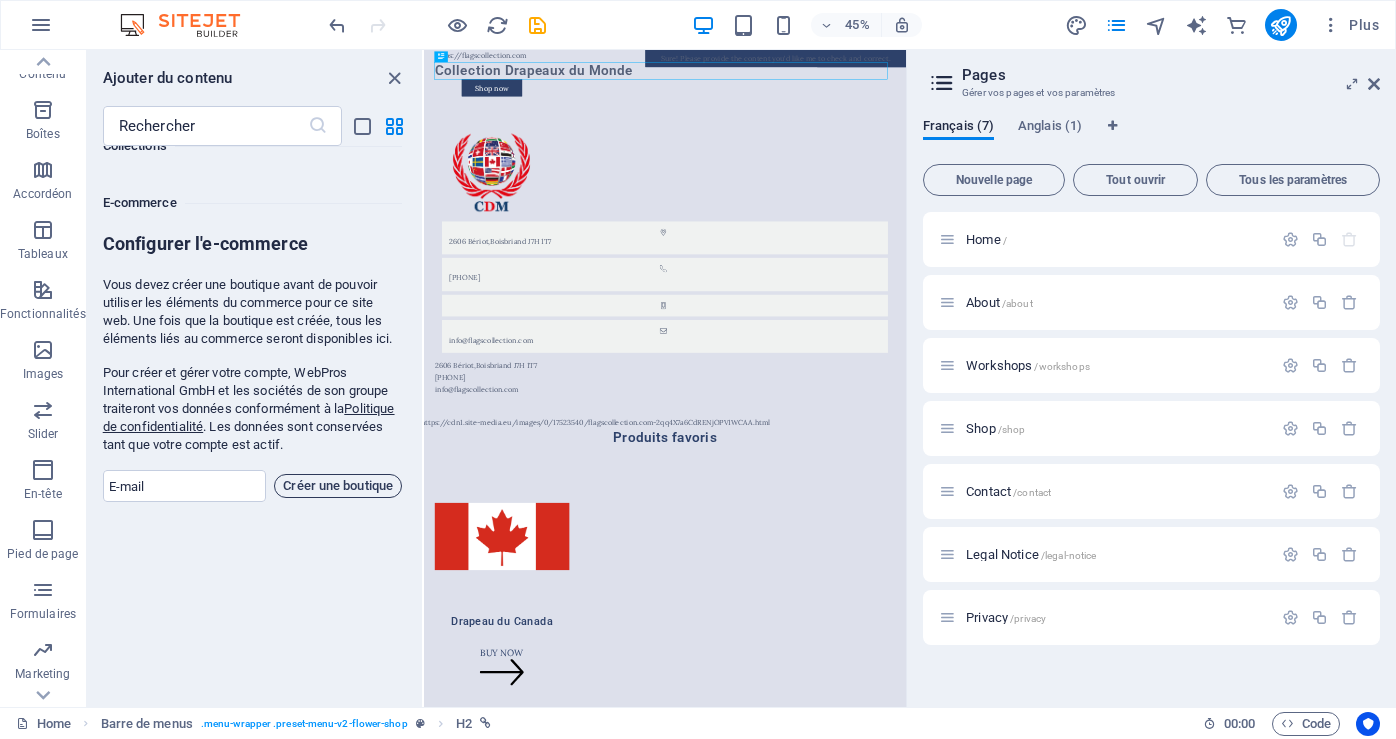 click on "Créer une boutique" at bounding box center (338, 486) 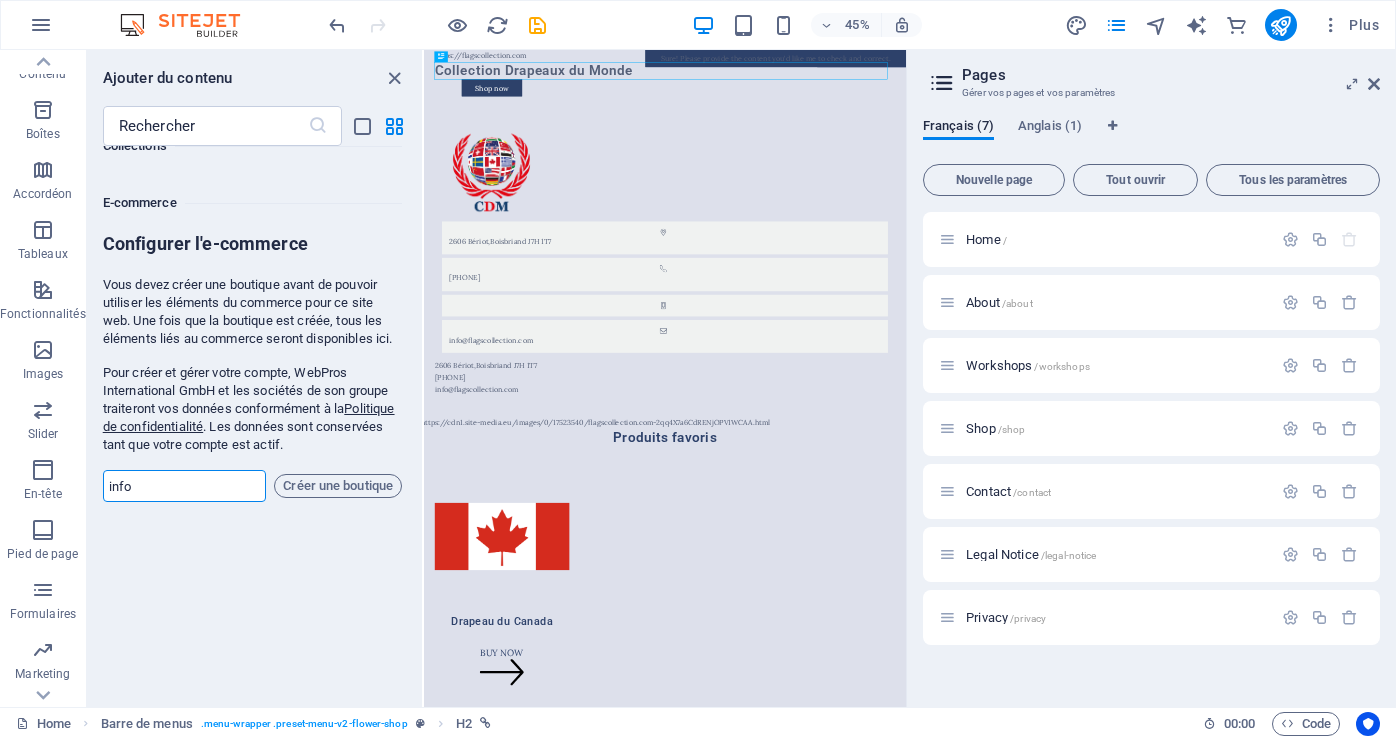 type on "info@flagscollection.com" 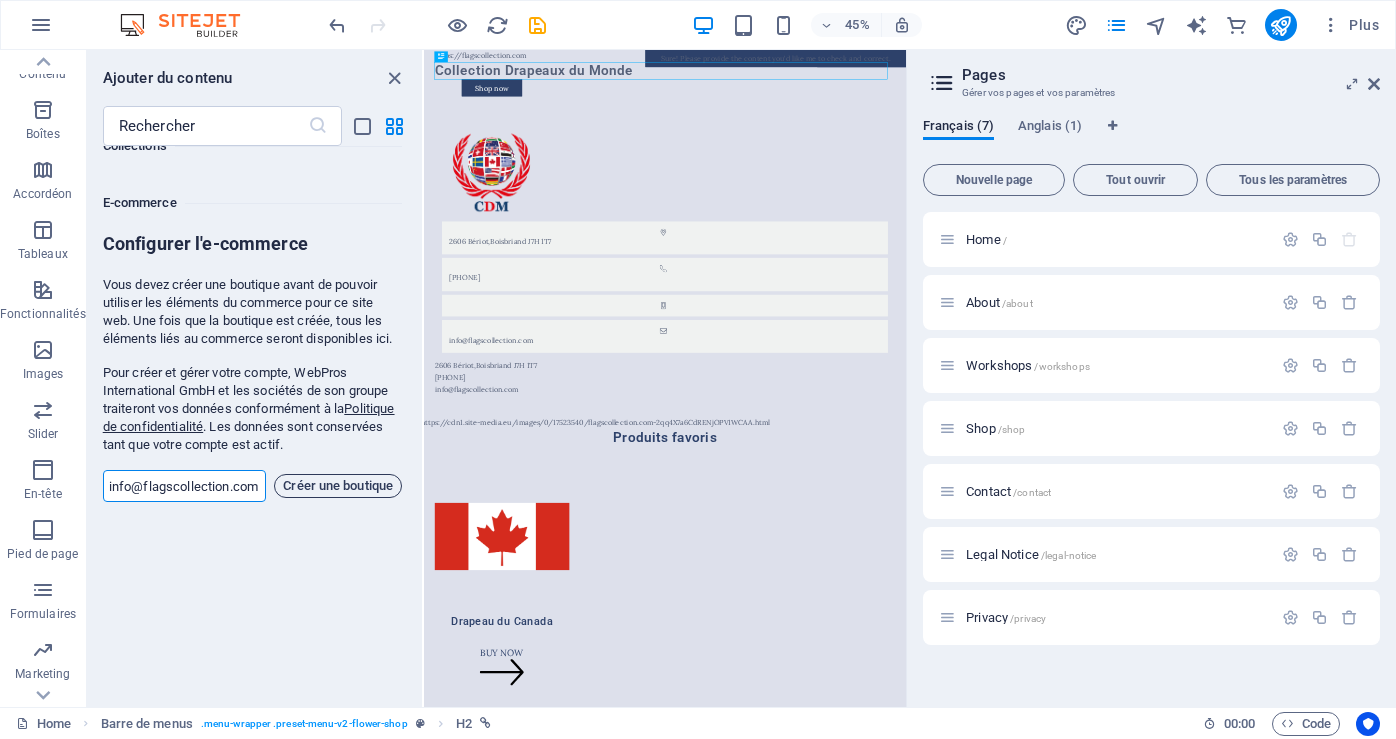 click on "Créer une boutique" at bounding box center [338, 486] 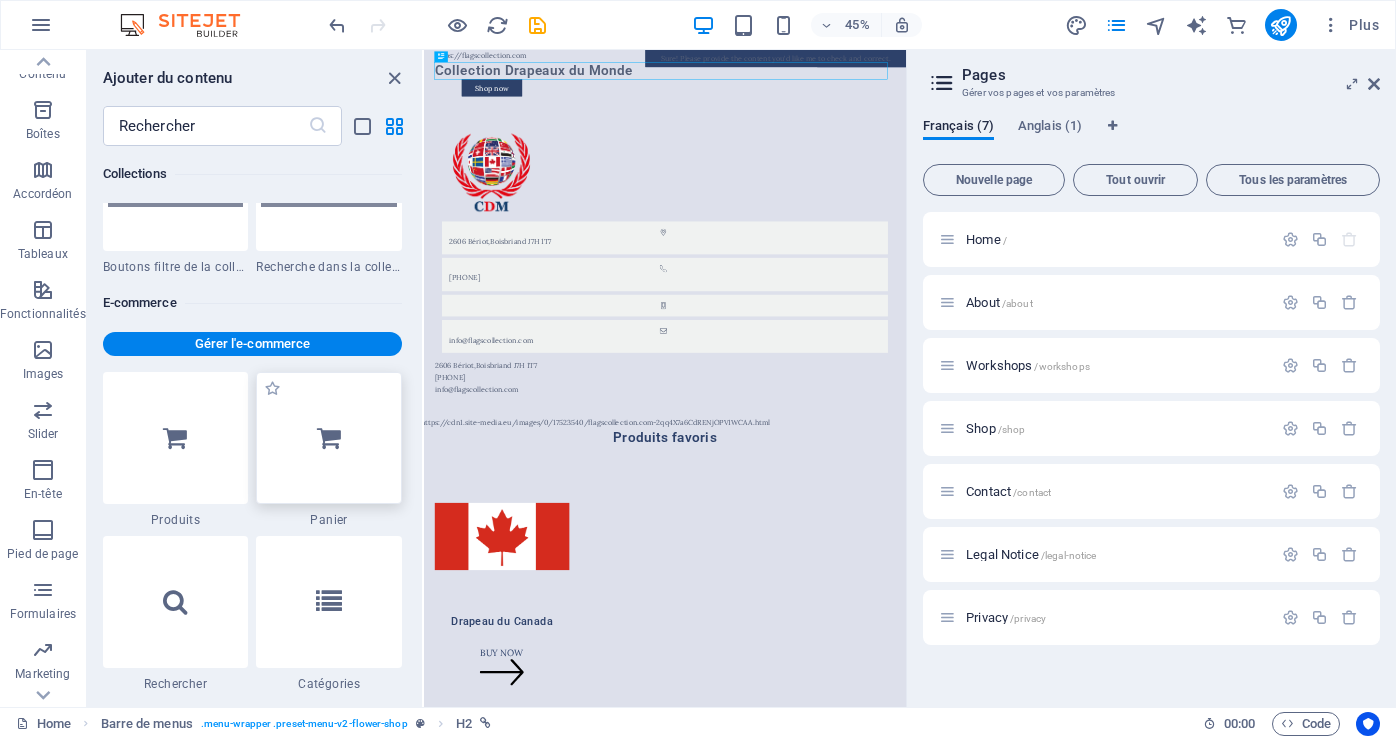 scroll, scrollTop: 19242, scrollLeft: 0, axis: vertical 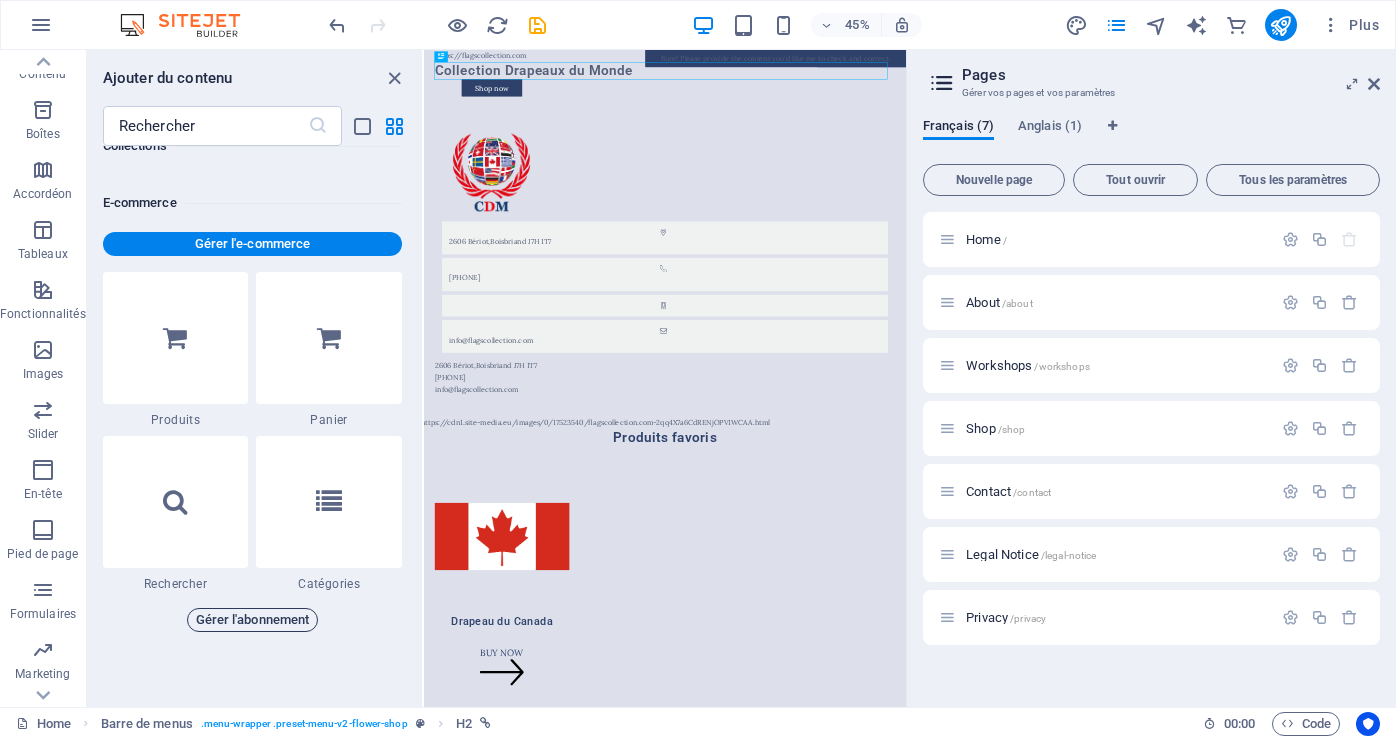 click on "Gérer l'abonnement" at bounding box center [253, 620] 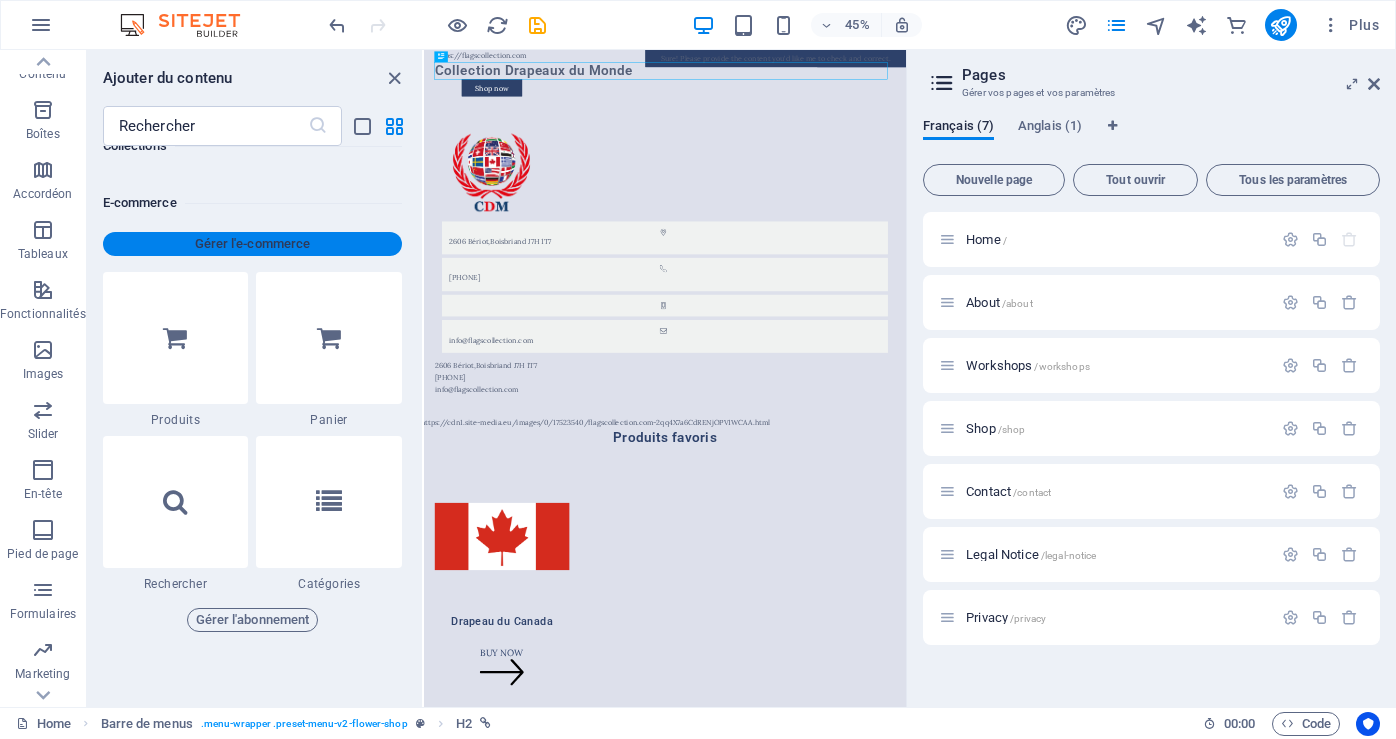 click on "Gérer l'e-commerce" at bounding box center [252, 244] 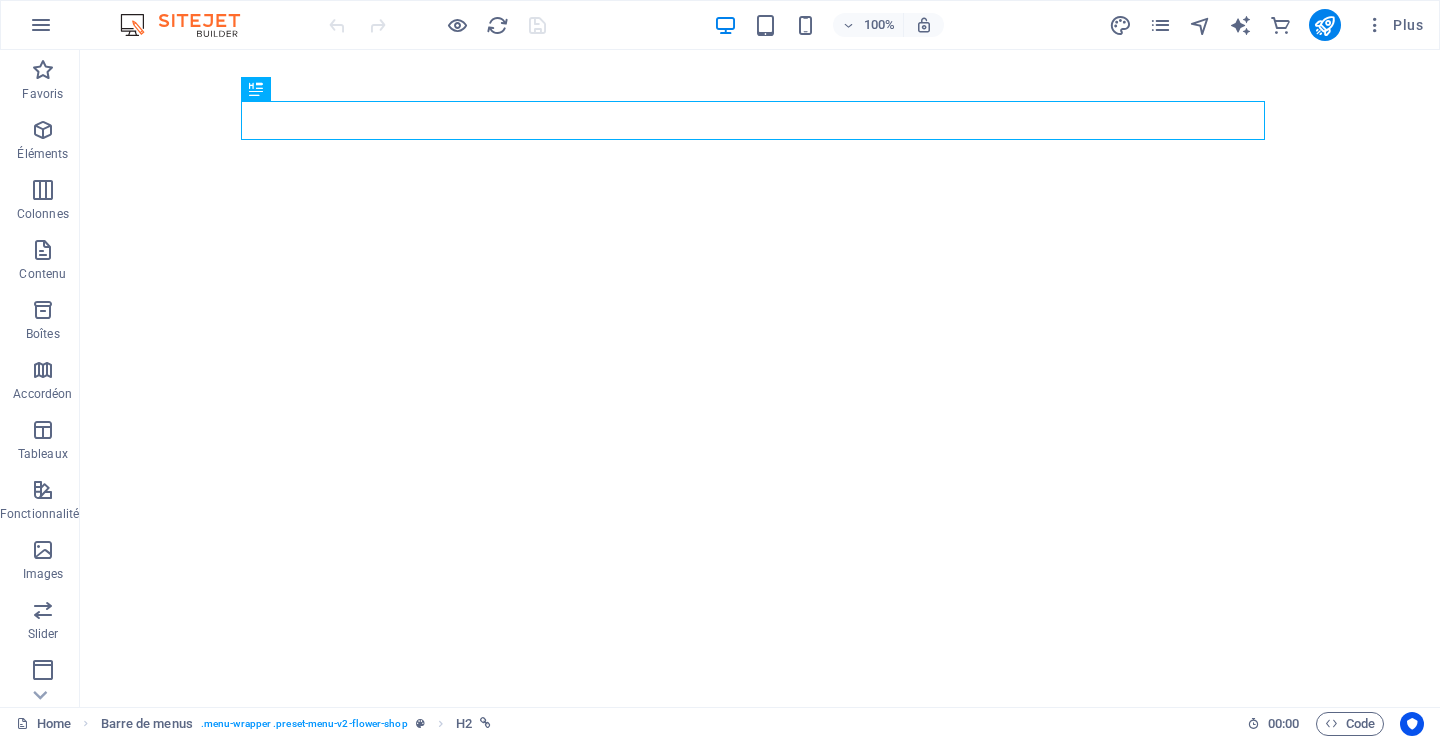 scroll, scrollTop: 0, scrollLeft: 0, axis: both 